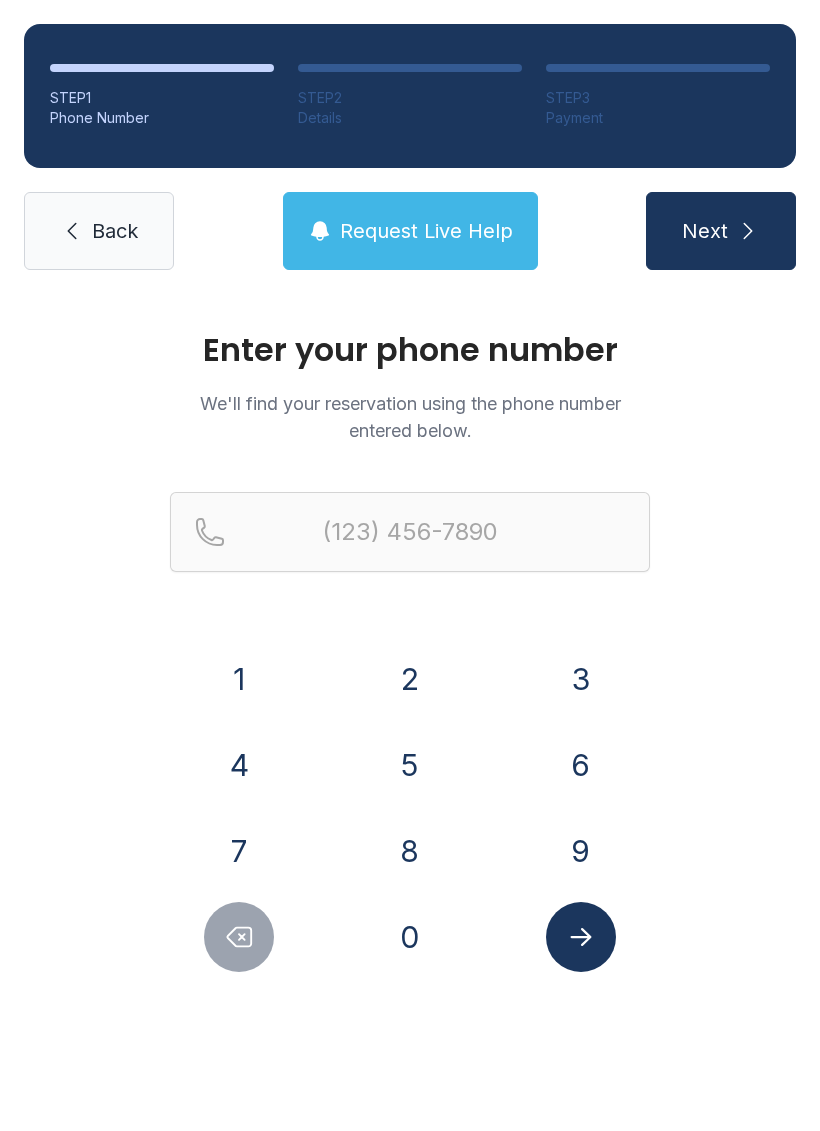scroll, scrollTop: 0, scrollLeft: 0, axis: both 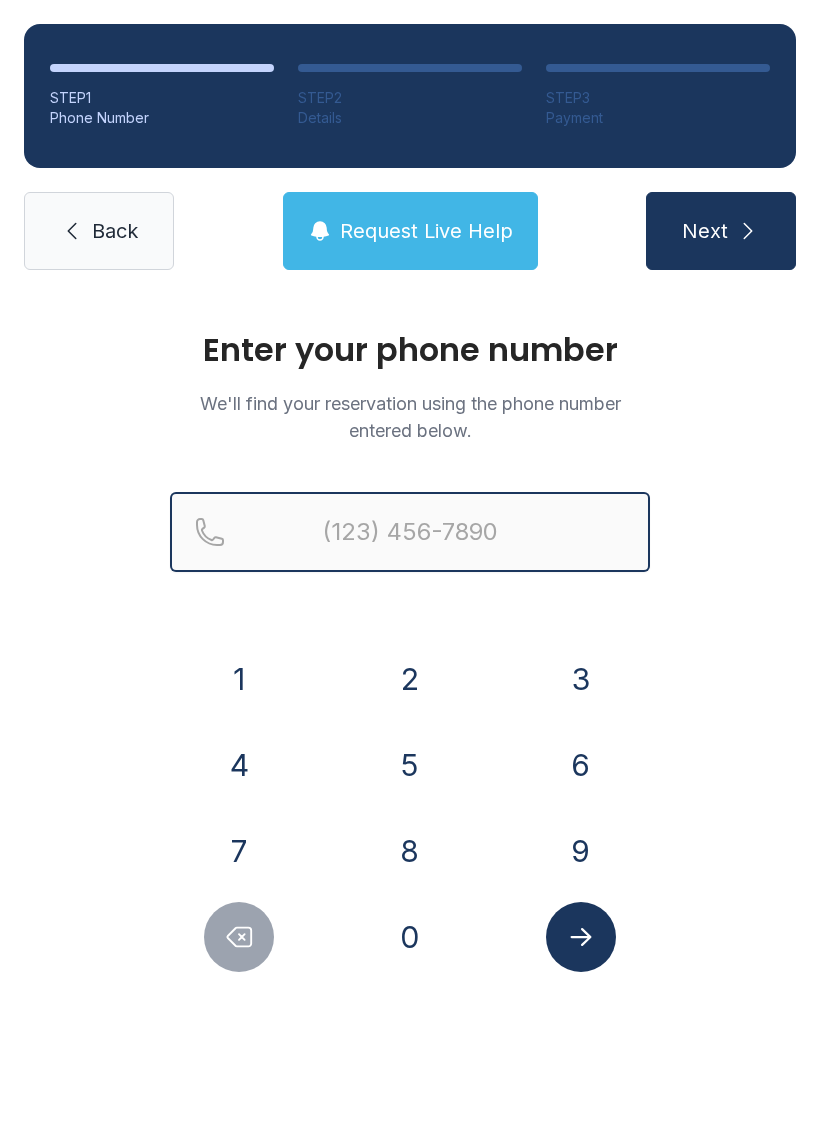 click at bounding box center [410, 532] 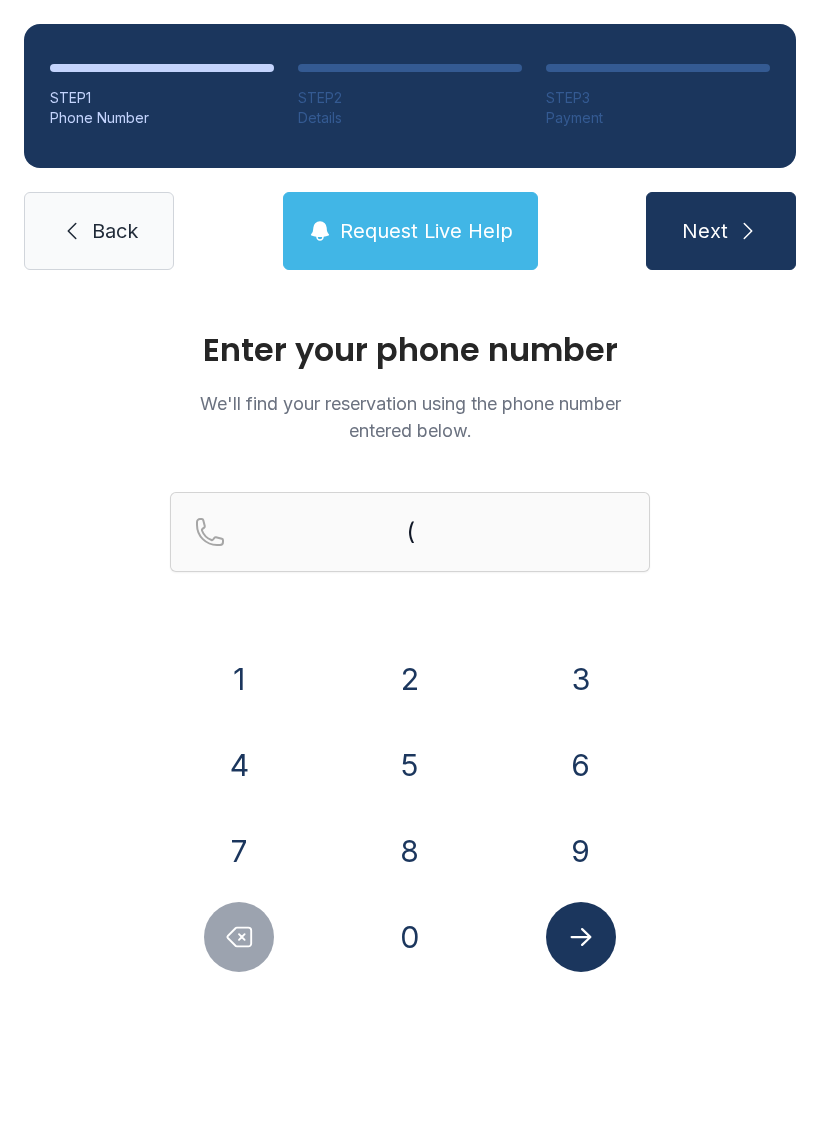 click on "4" at bounding box center [239, 679] 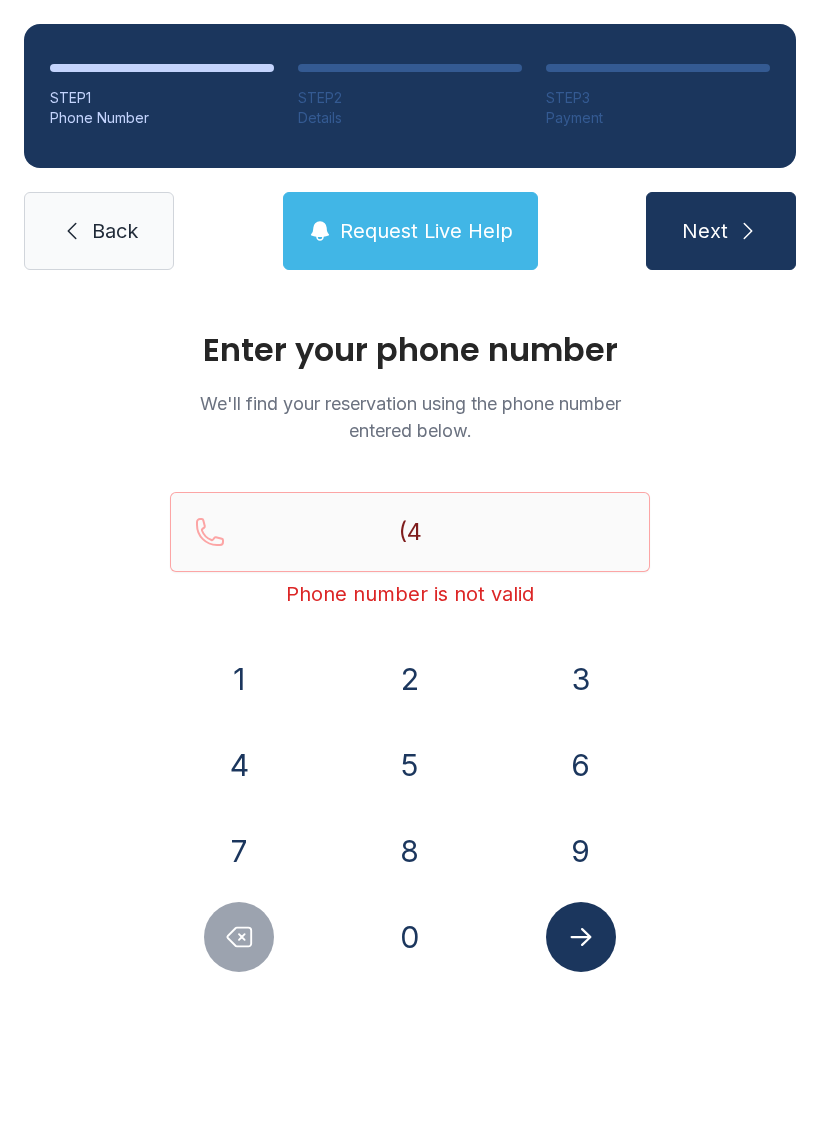 click on "0" at bounding box center [239, 679] 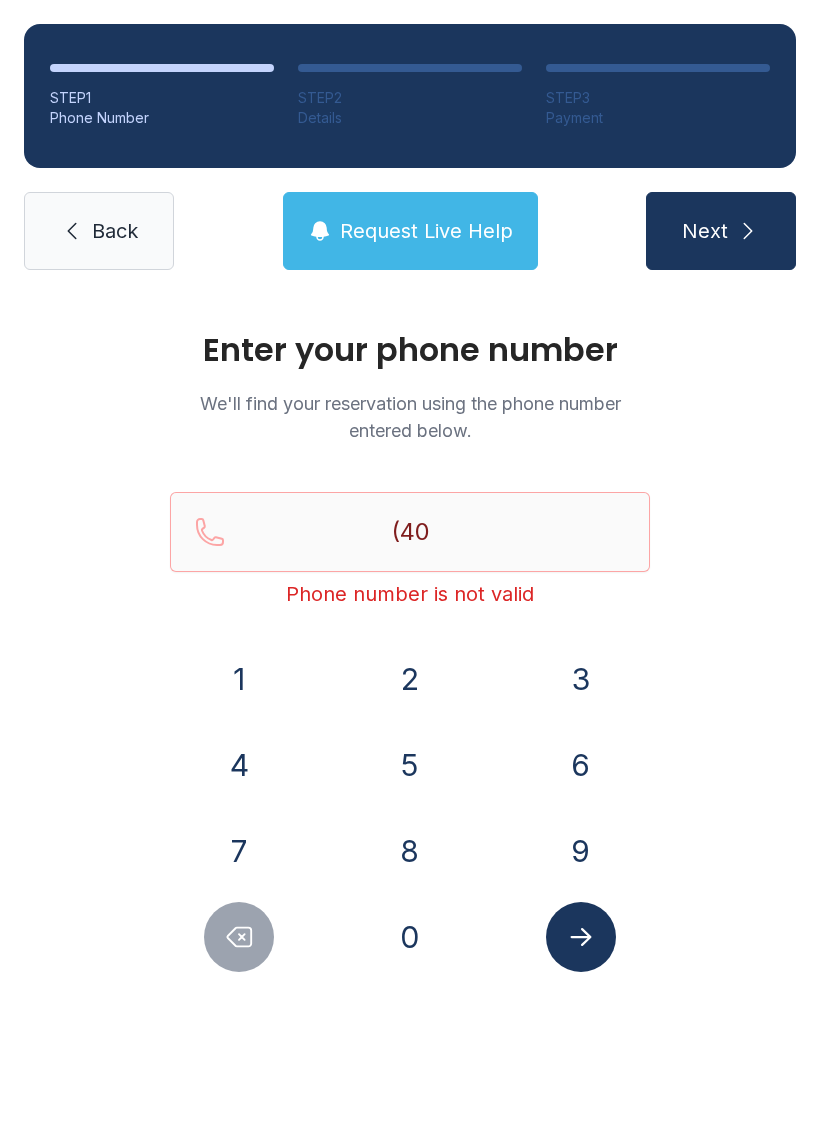 click on "7" at bounding box center [239, 679] 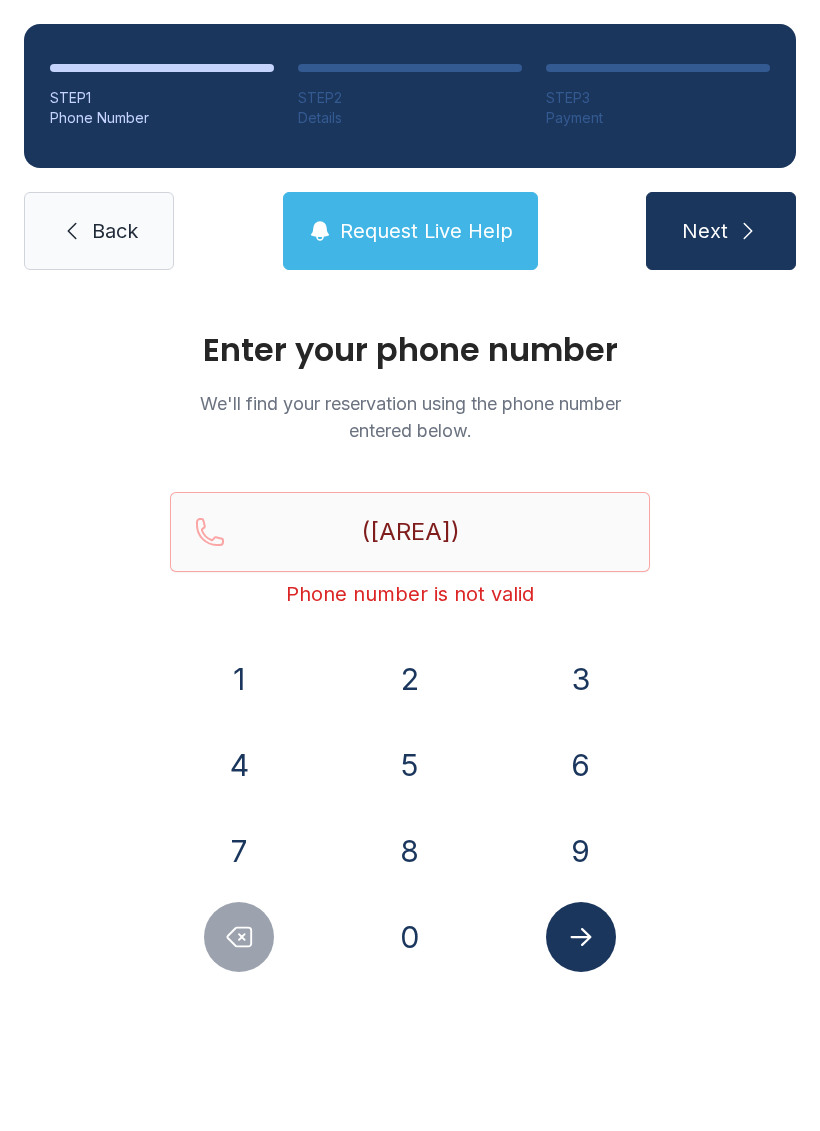 click on "6" at bounding box center (239, 679) 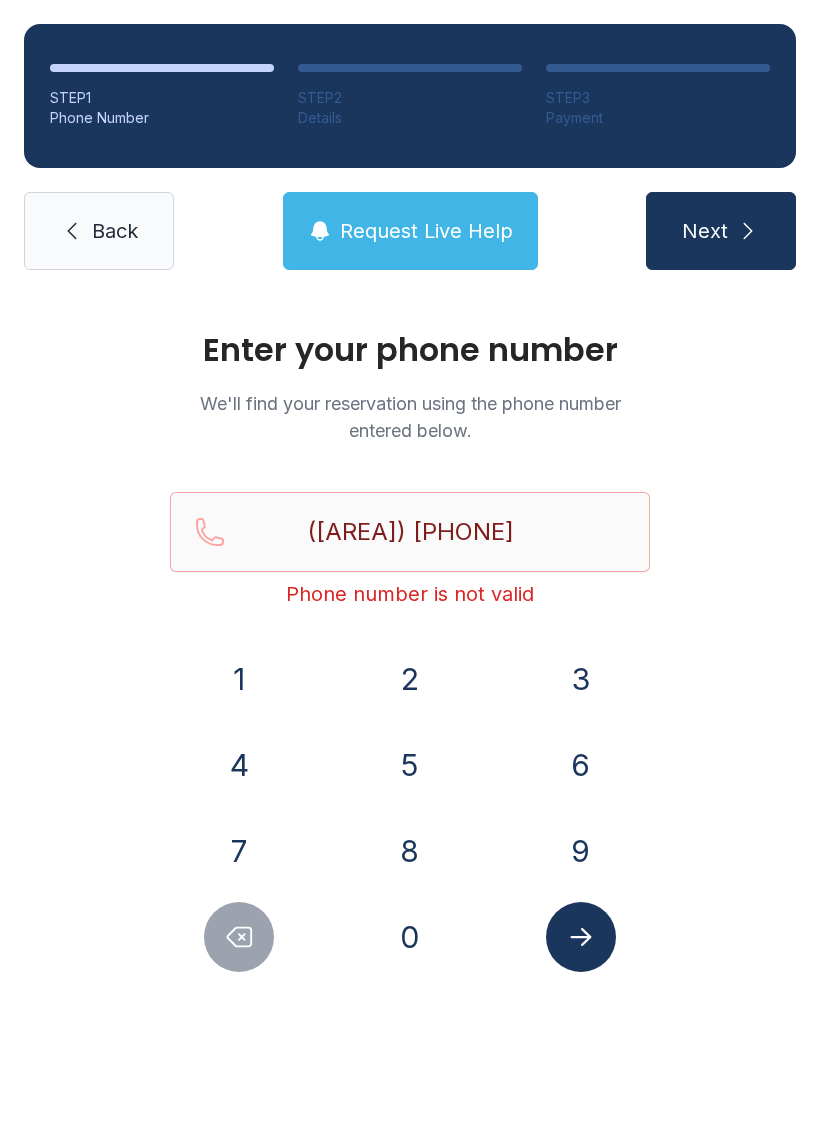 click on "2" at bounding box center (239, 679) 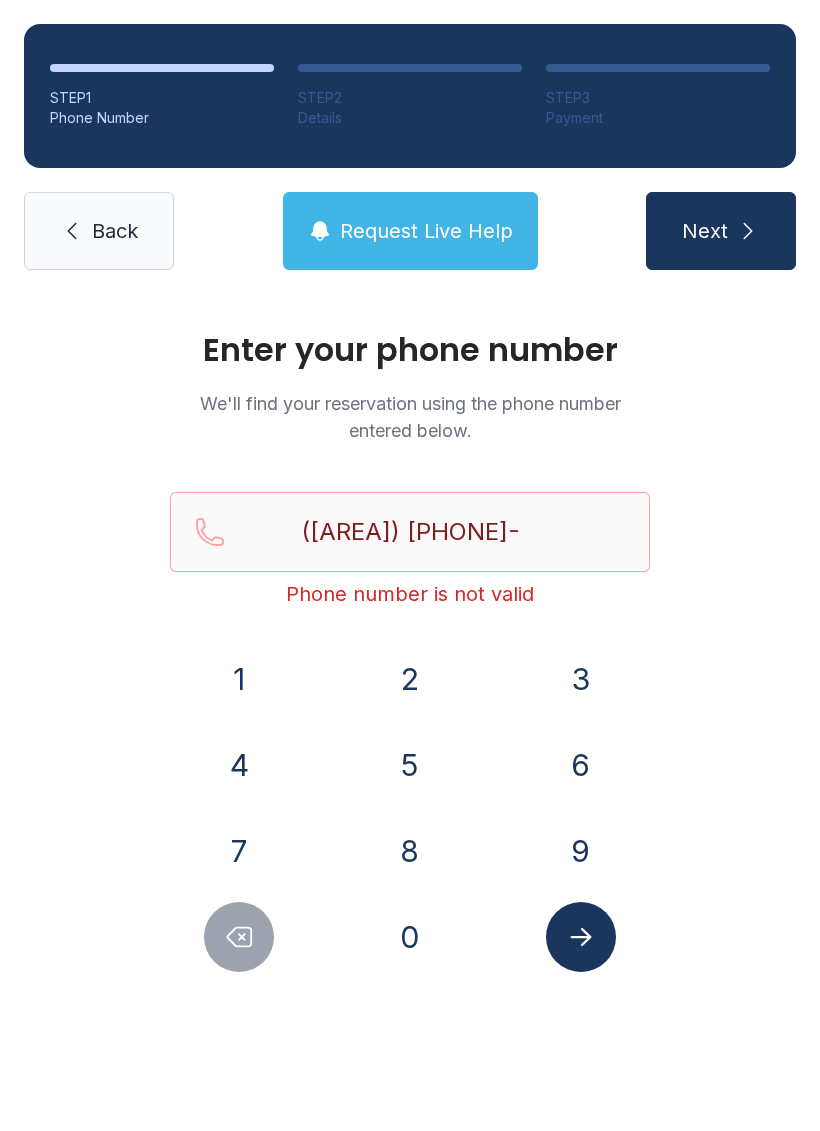click on "6" at bounding box center (239, 679) 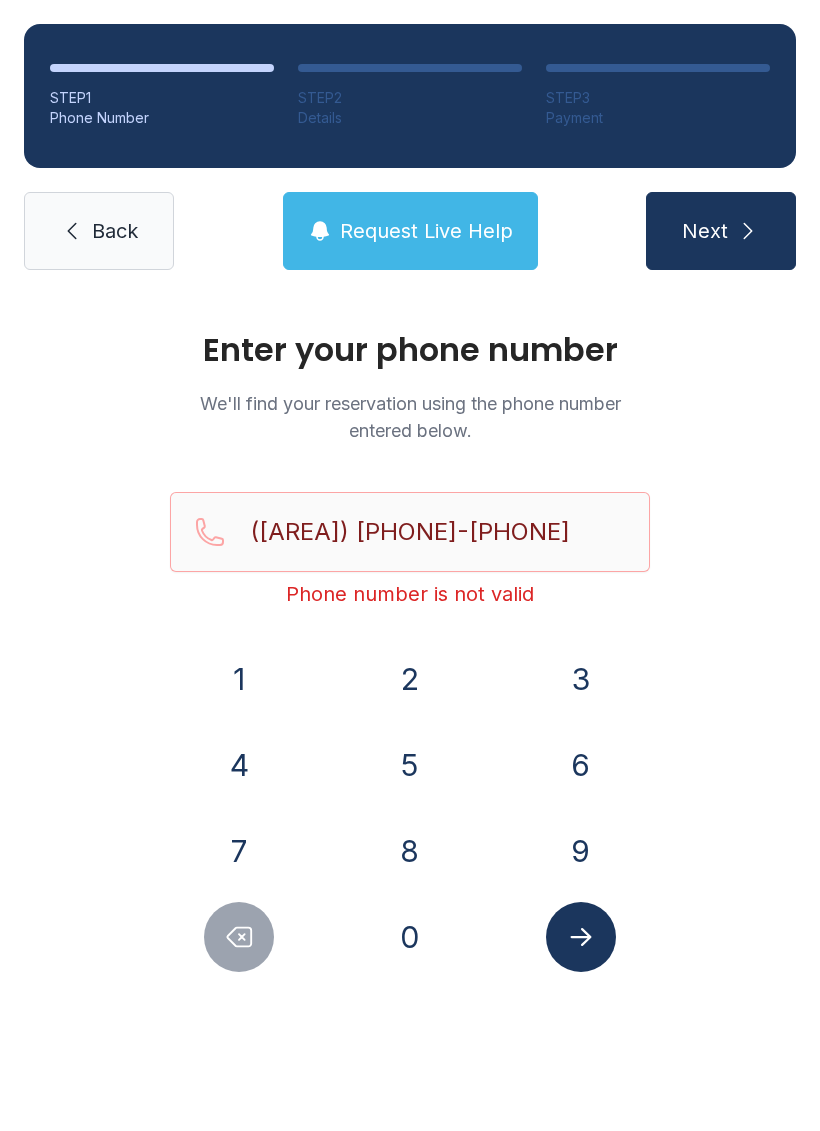 click on "6" at bounding box center (239, 679) 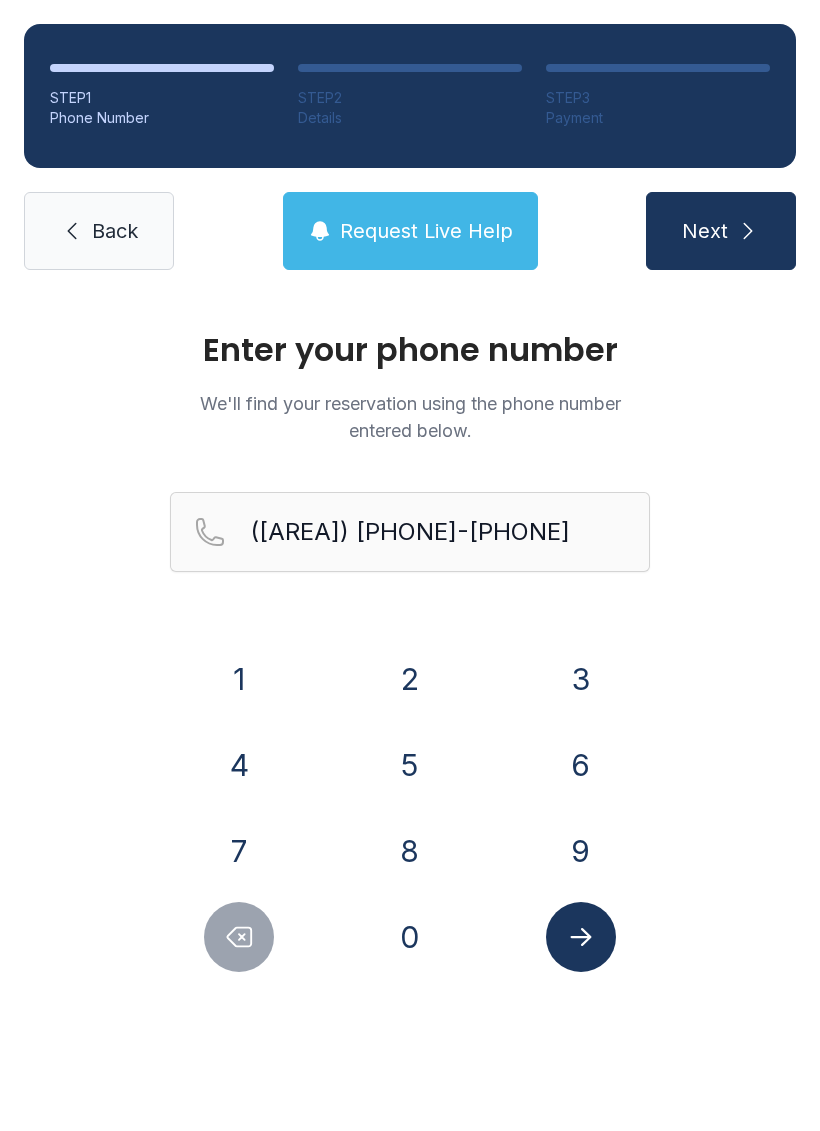 click on "Next" at bounding box center (721, 231) 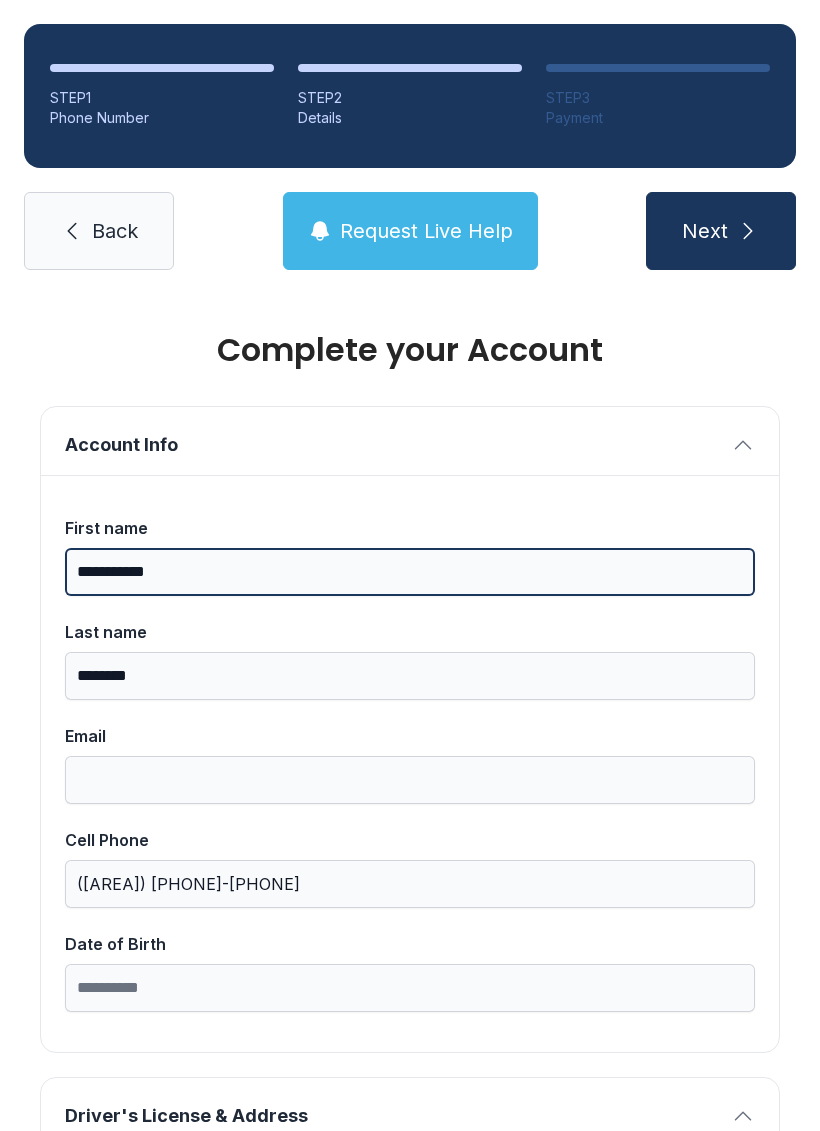 click on "**********" at bounding box center [410, 572] 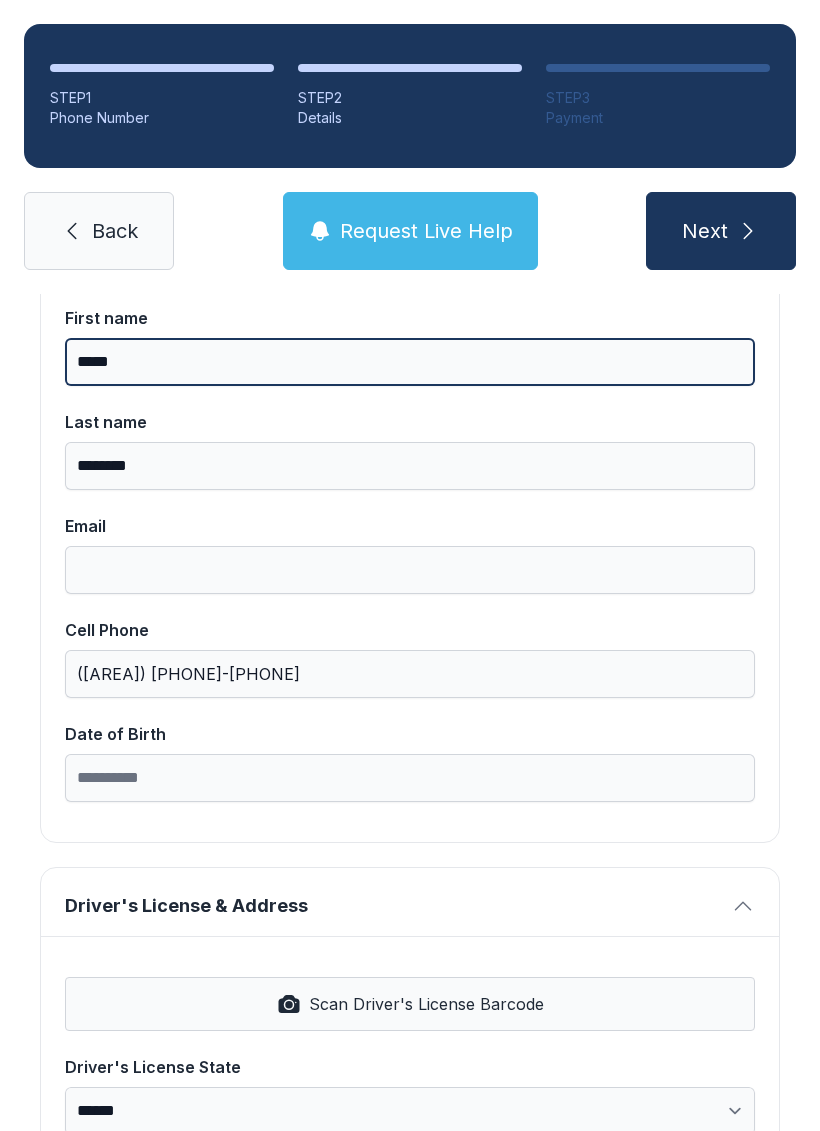 scroll, scrollTop: 216, scrollLeft: 0, axis: vertical 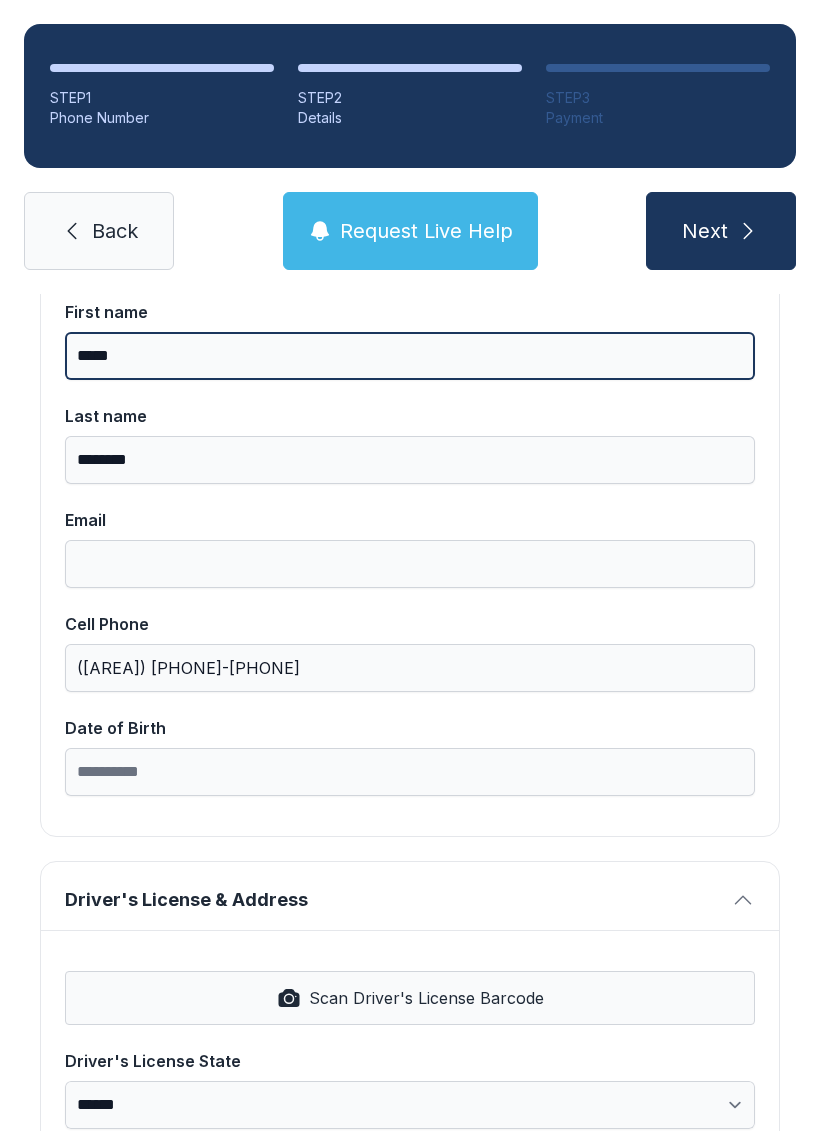 type on "*****" 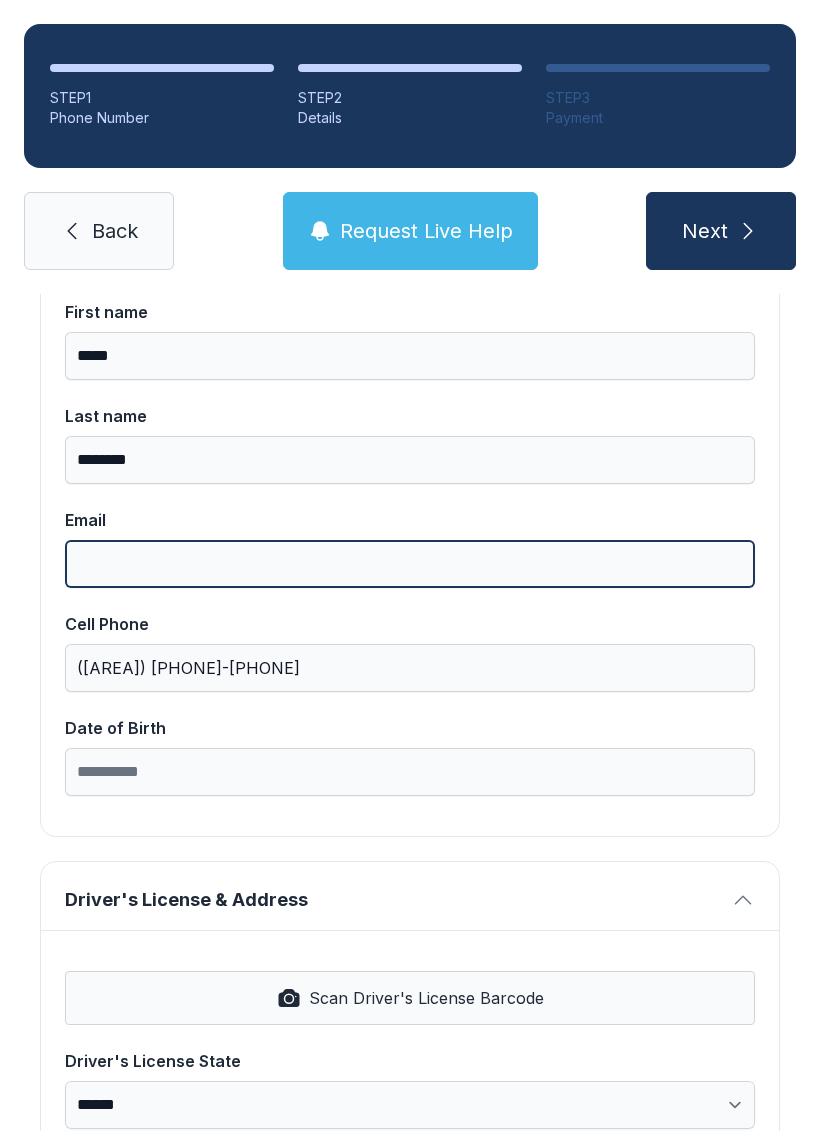 click on "Email" at bounding box center (410, 564) 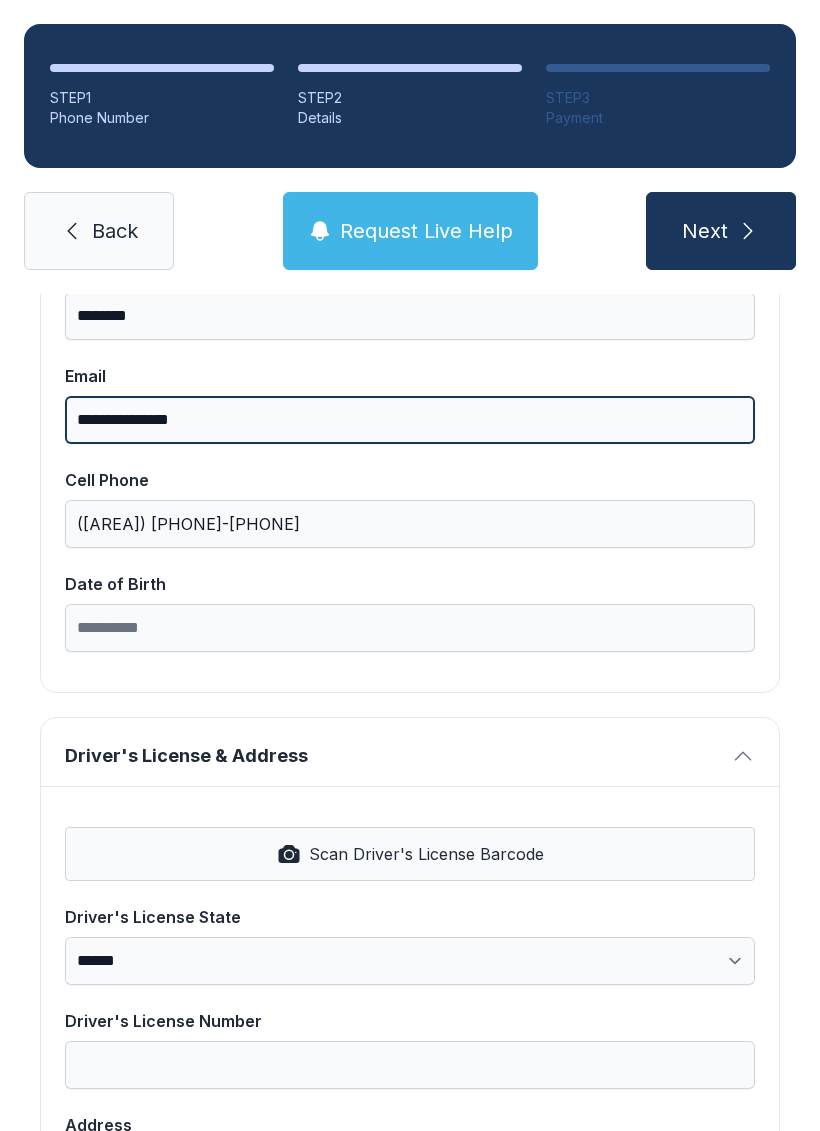 scroll, scrollTop: 380, scrollLeft: 0, axis: vertical 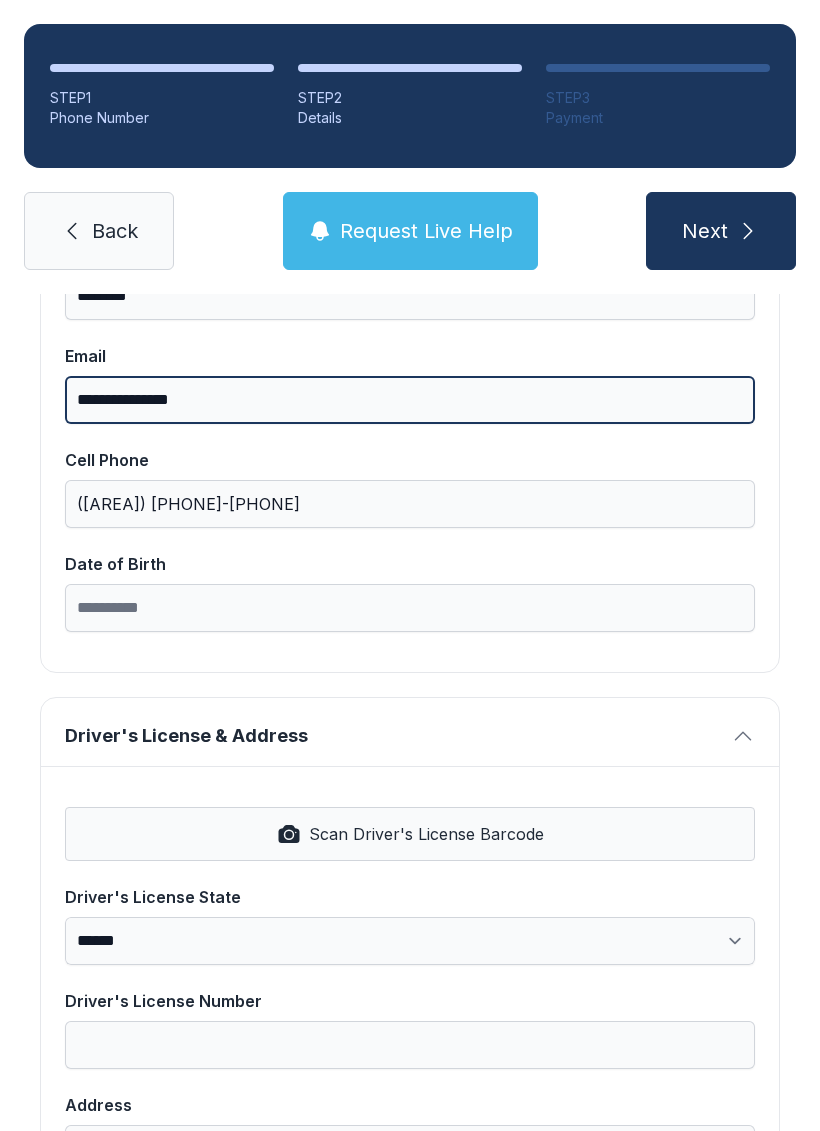 type on "**********" 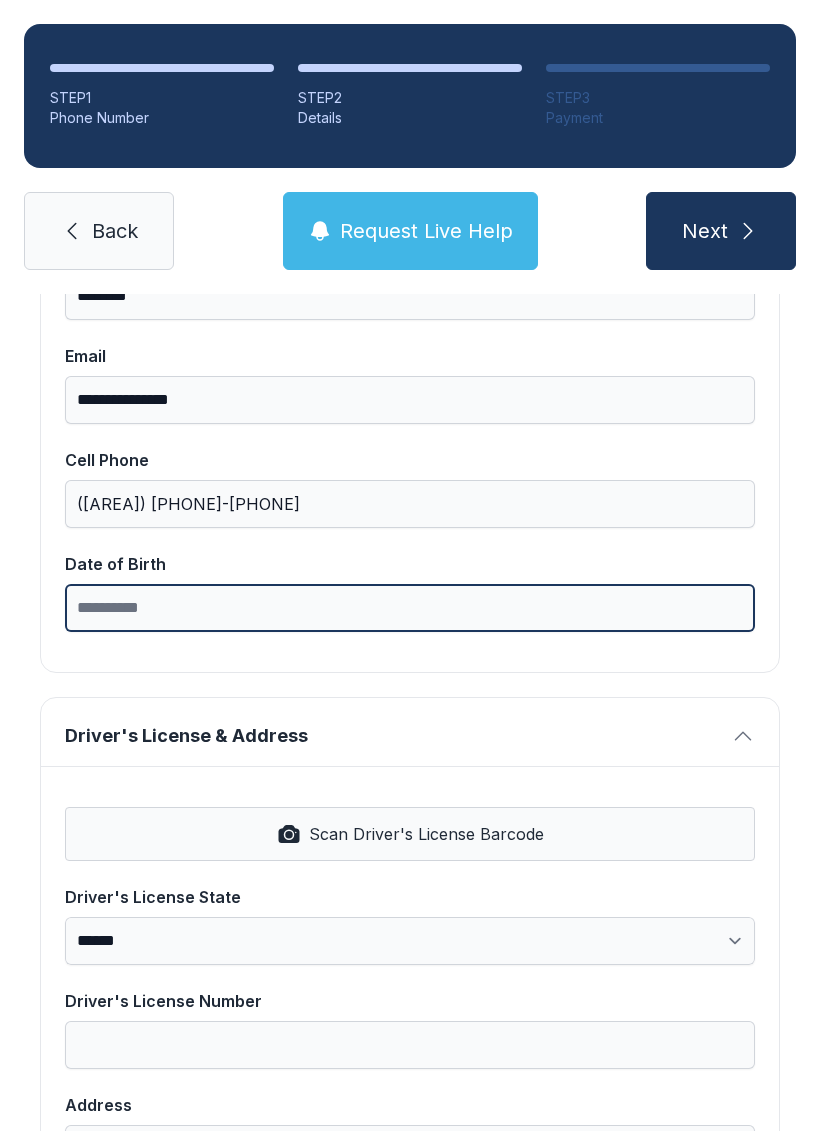 click on "Date of Birth" at bounding box center (410, 608) 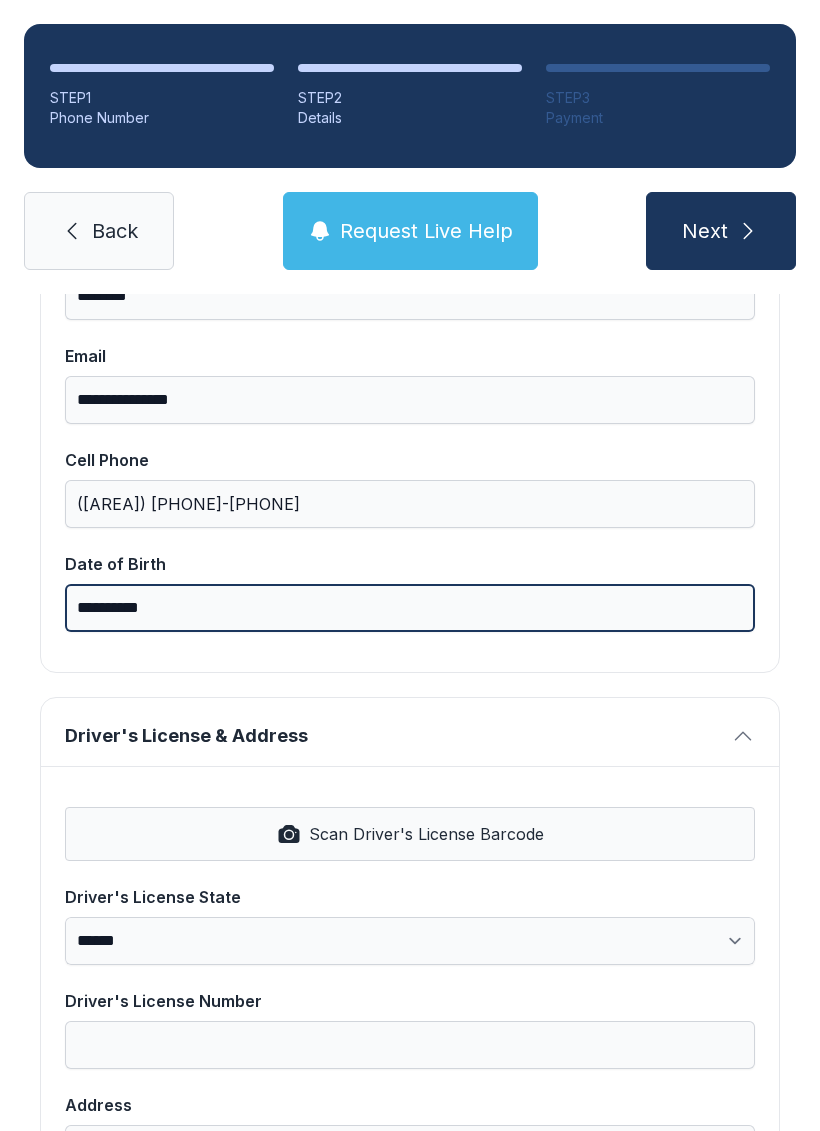 type on "**********" 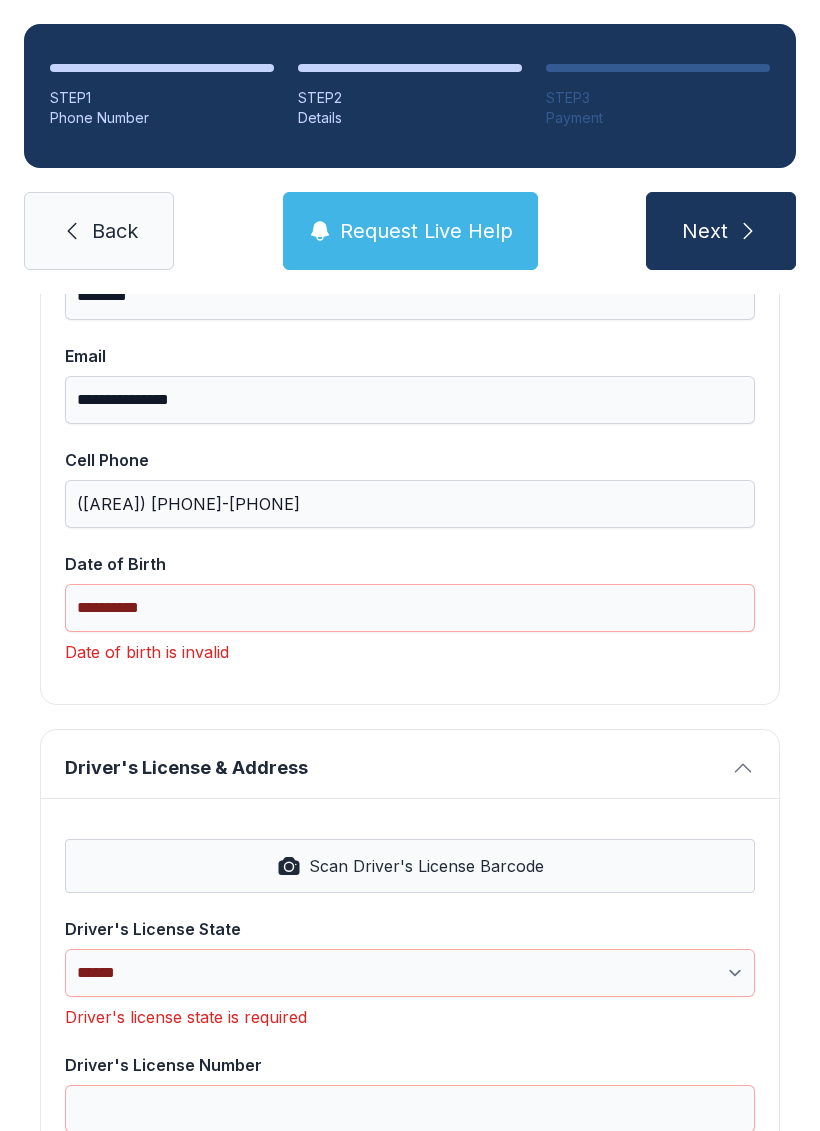 scroll, scrollTop: 1557, scrollLeft: 0, axis: vertical 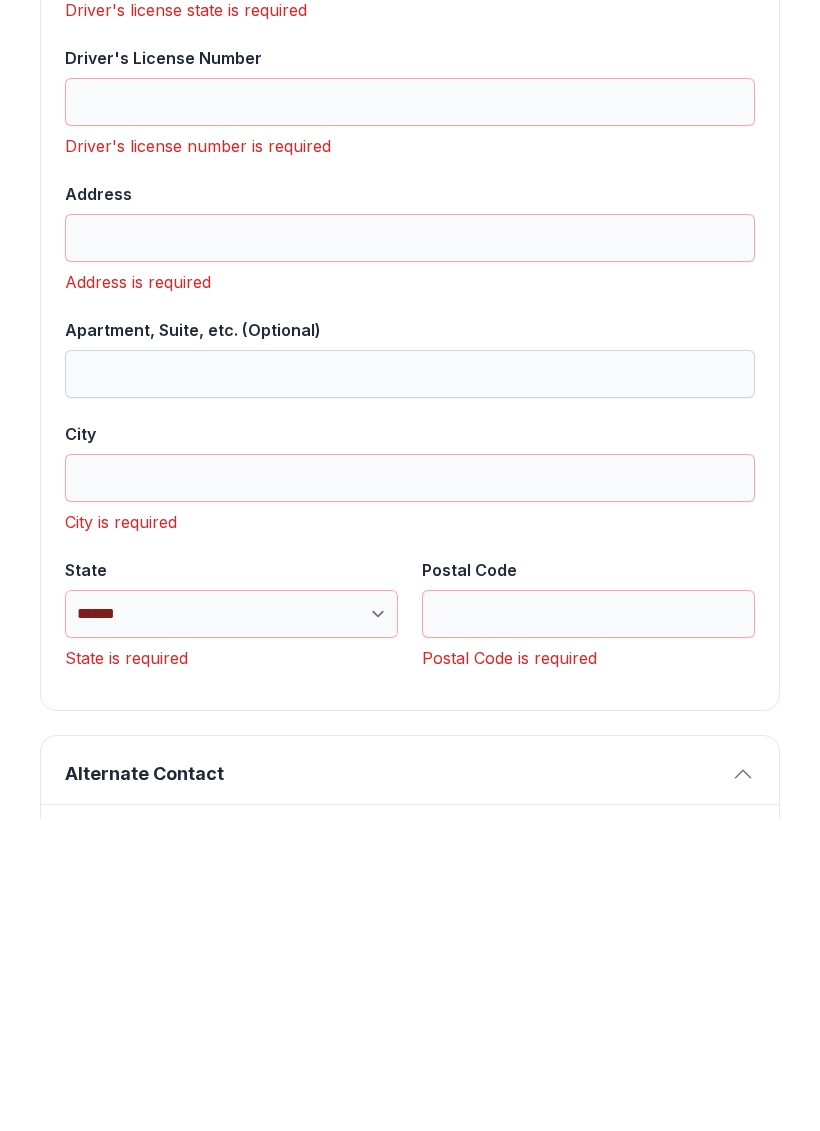 type on "***" 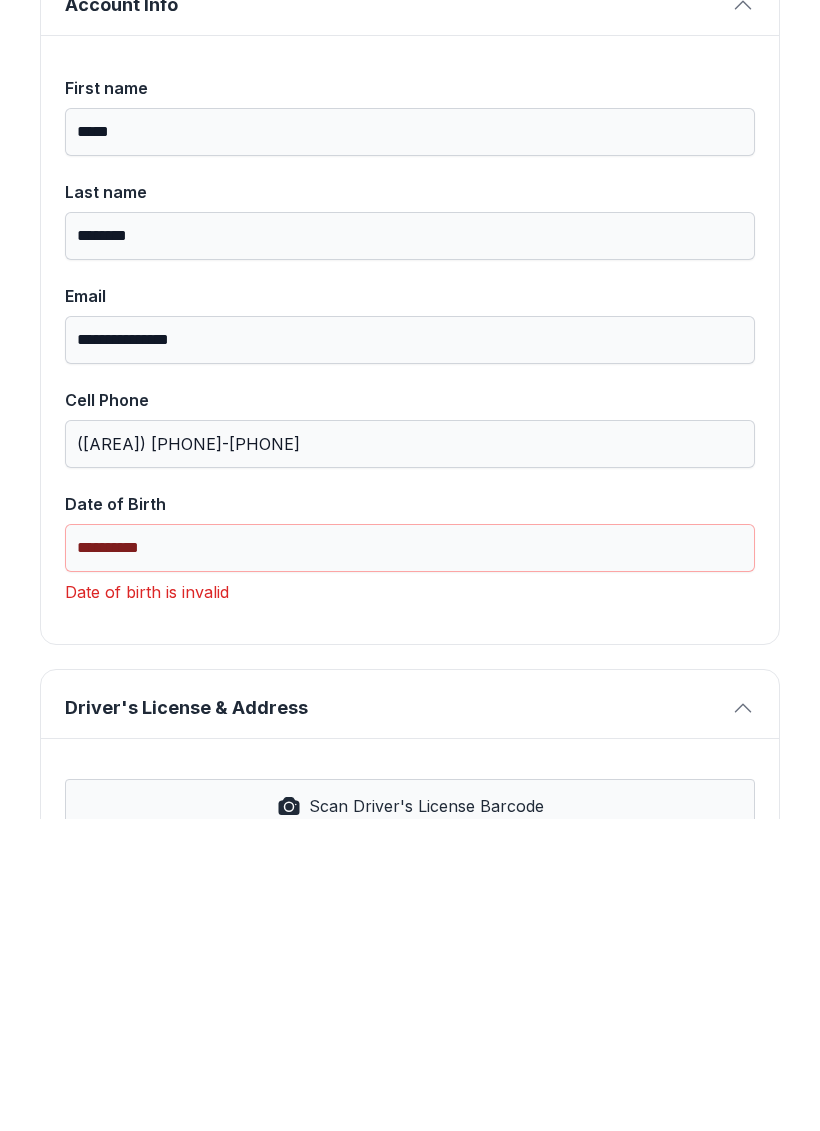 scroll, scrollTop: 123, scrollLeft: 0, axis: vertical 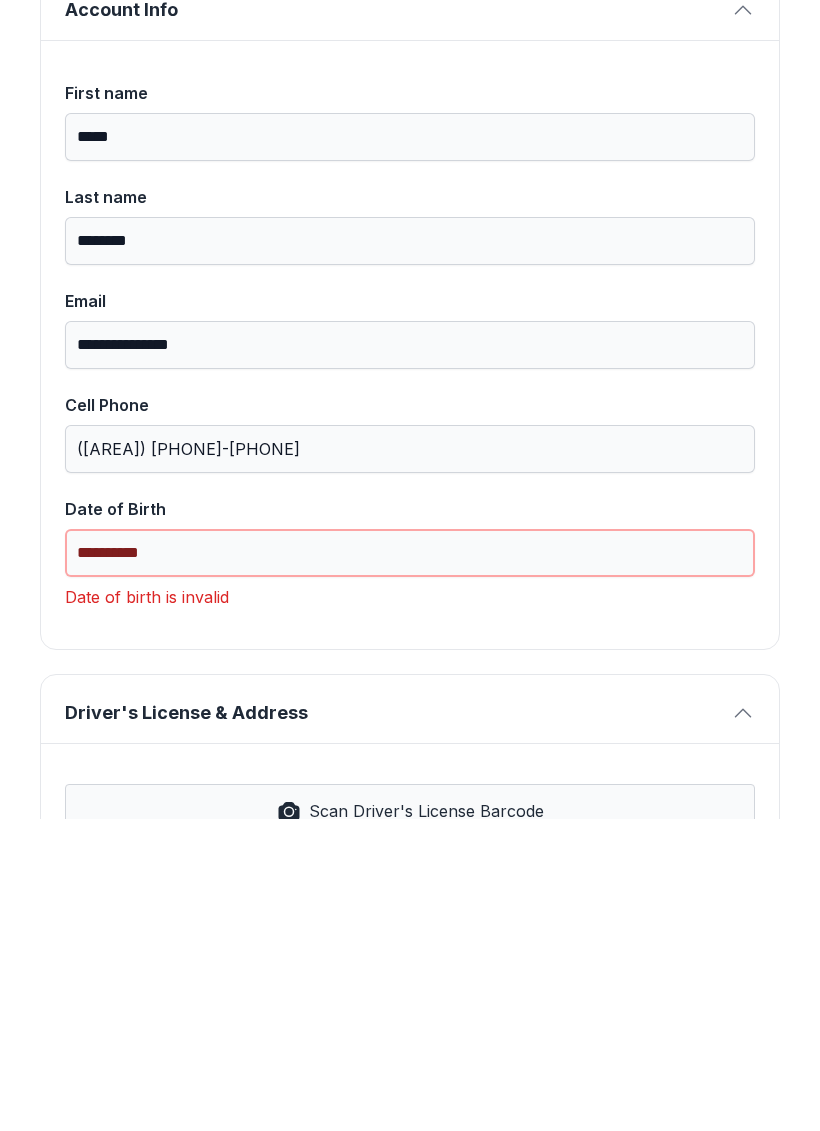 click on "**********" at bounding box center [410, 865] 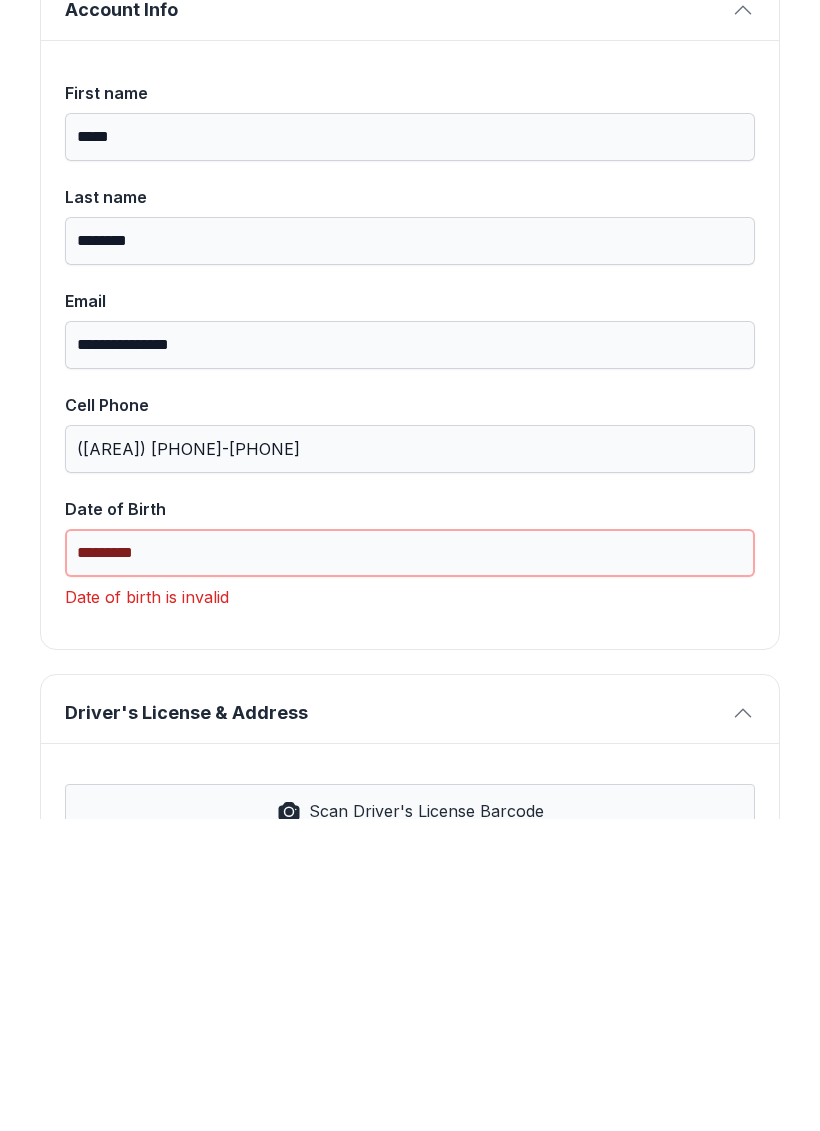 type on "**********" 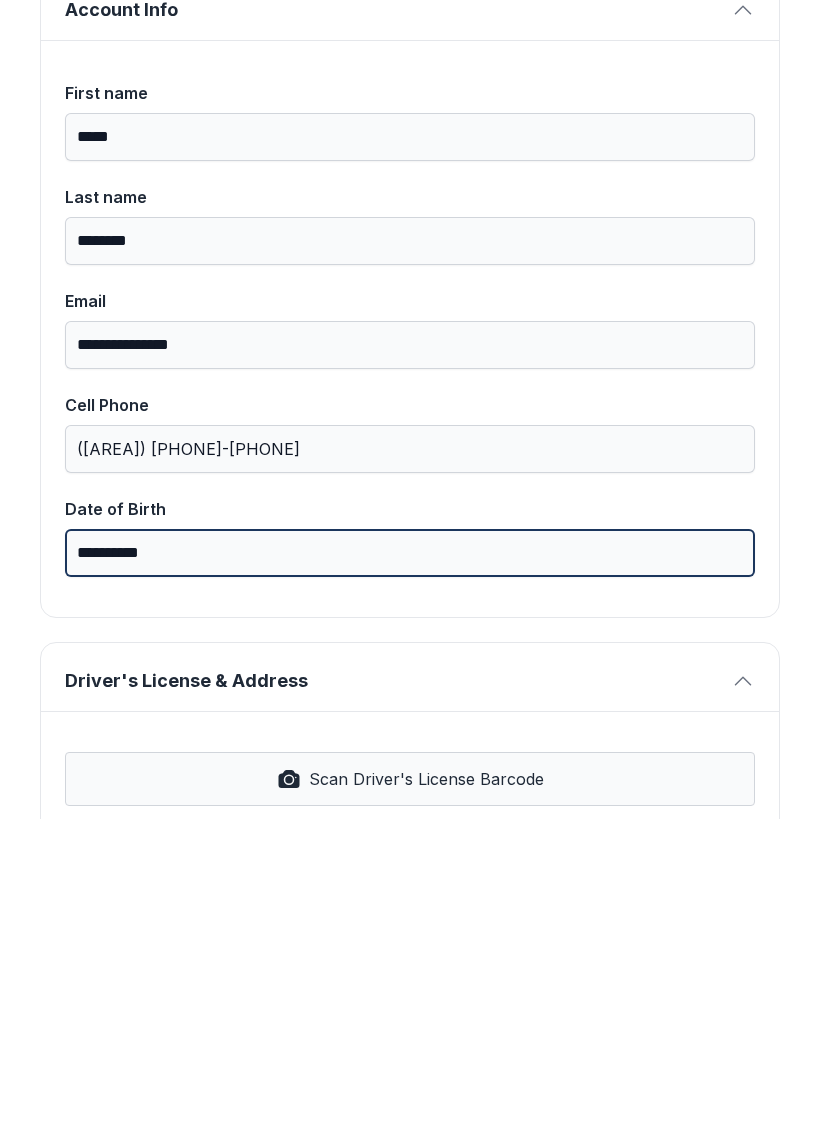 click on "Next" at bounding box center (721, 231) 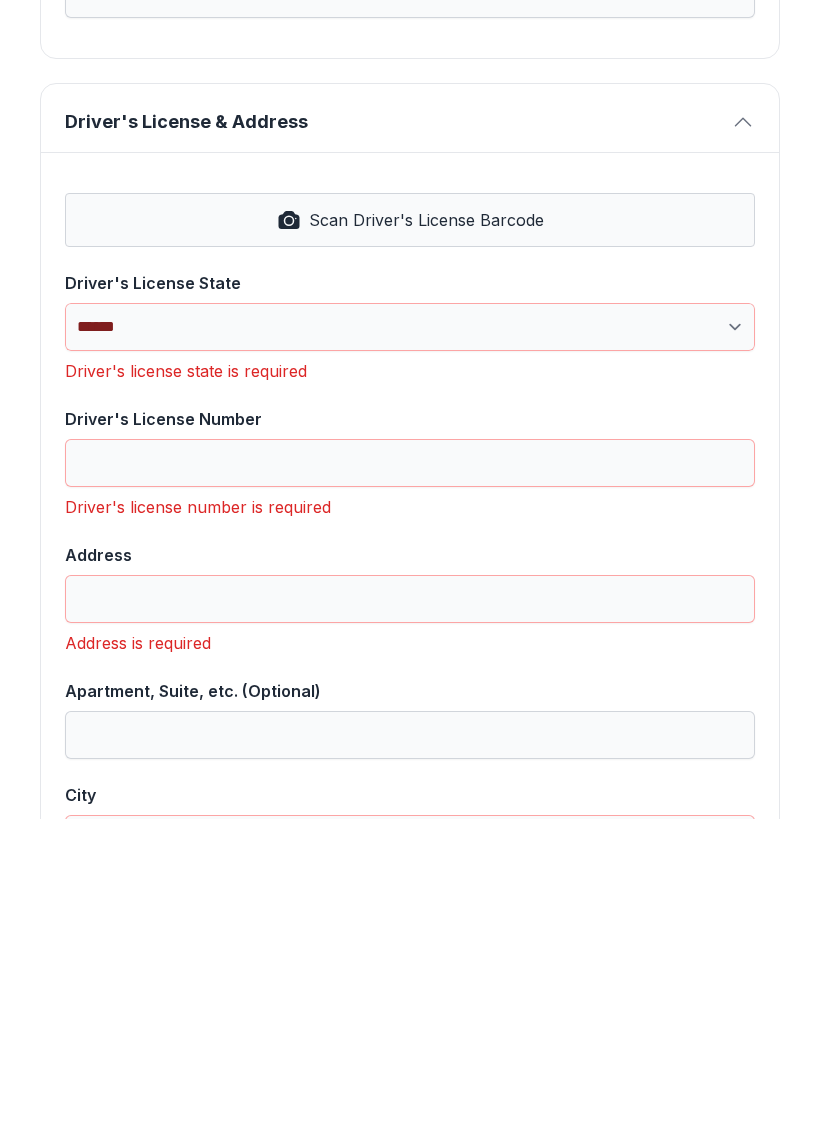 scroll, scrollTop: 653, scrollLeft: 0, axis: vertical 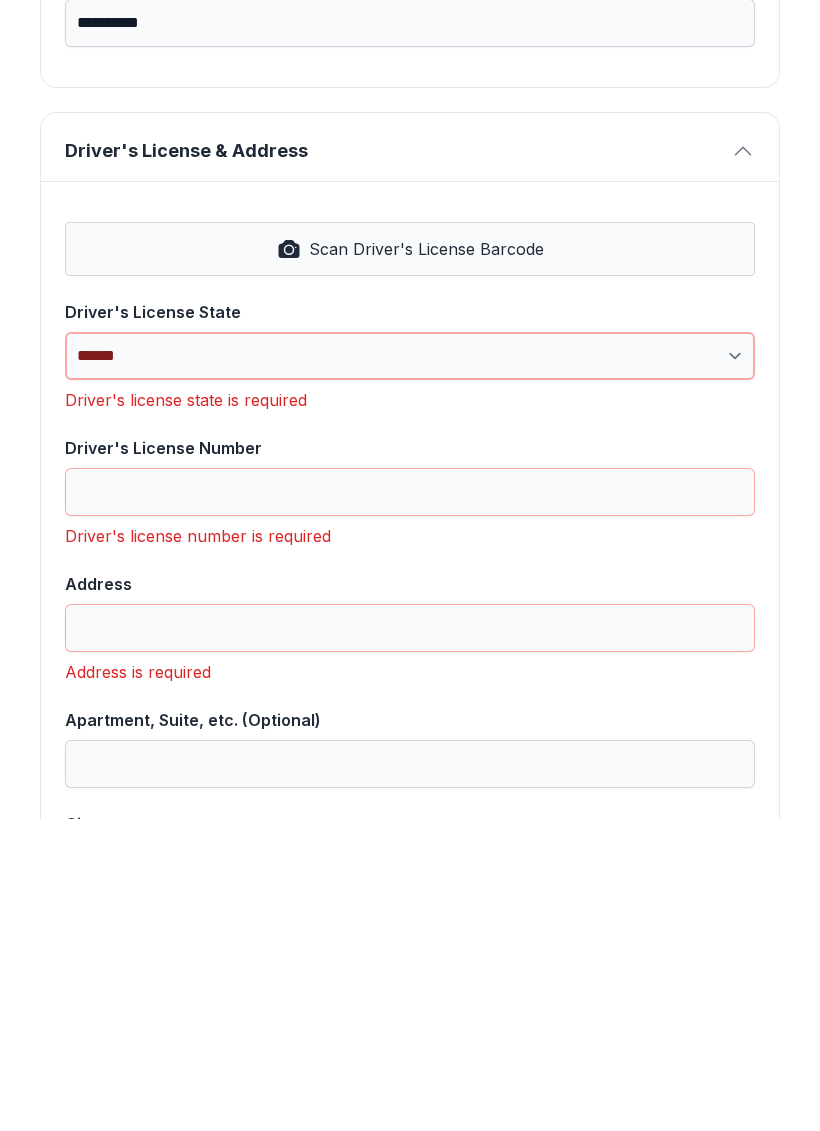 click on "**********" at bounding box center (410, 668) 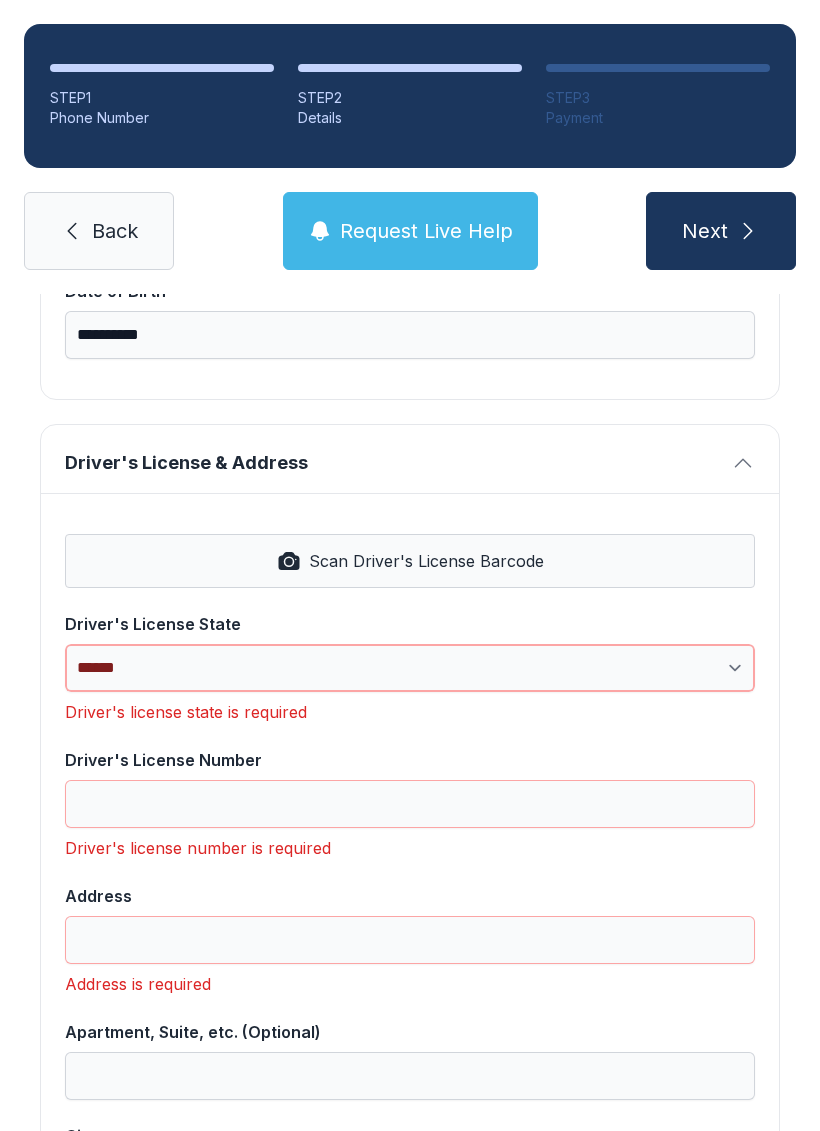 select on "**" 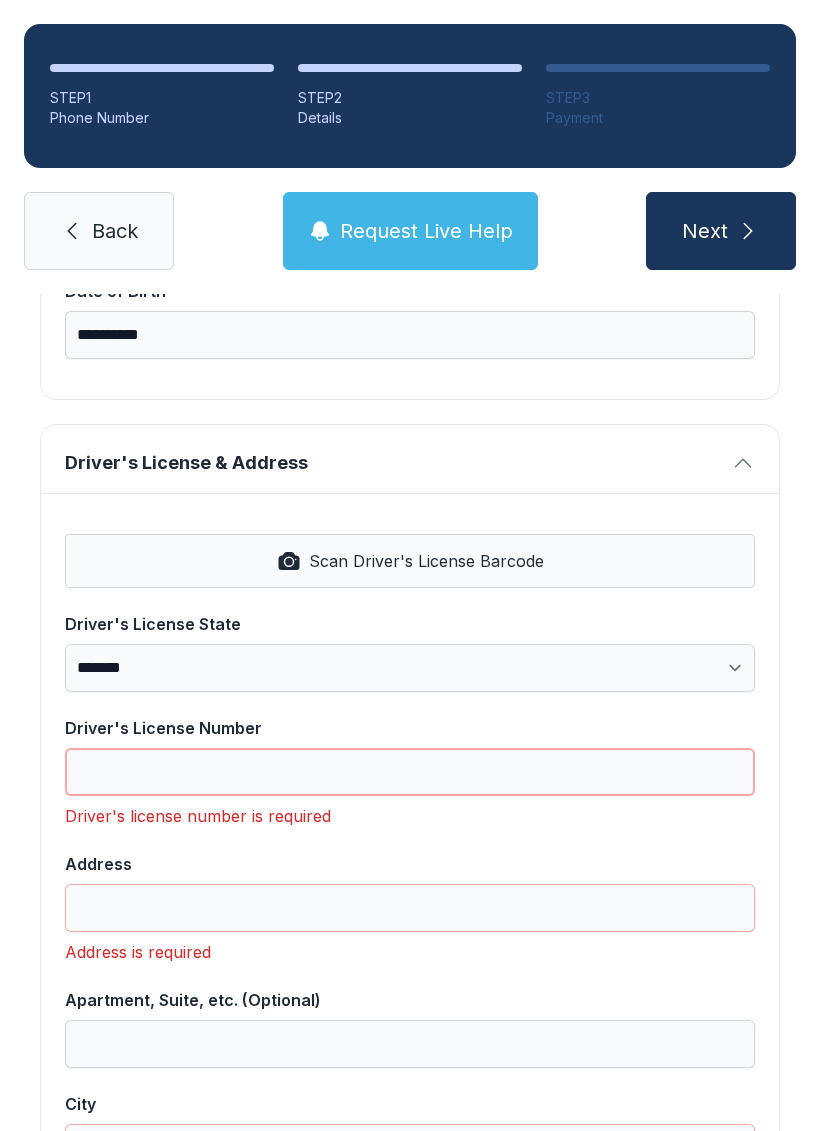 click on "Driver's License Number" at bounding box center [410, 772] 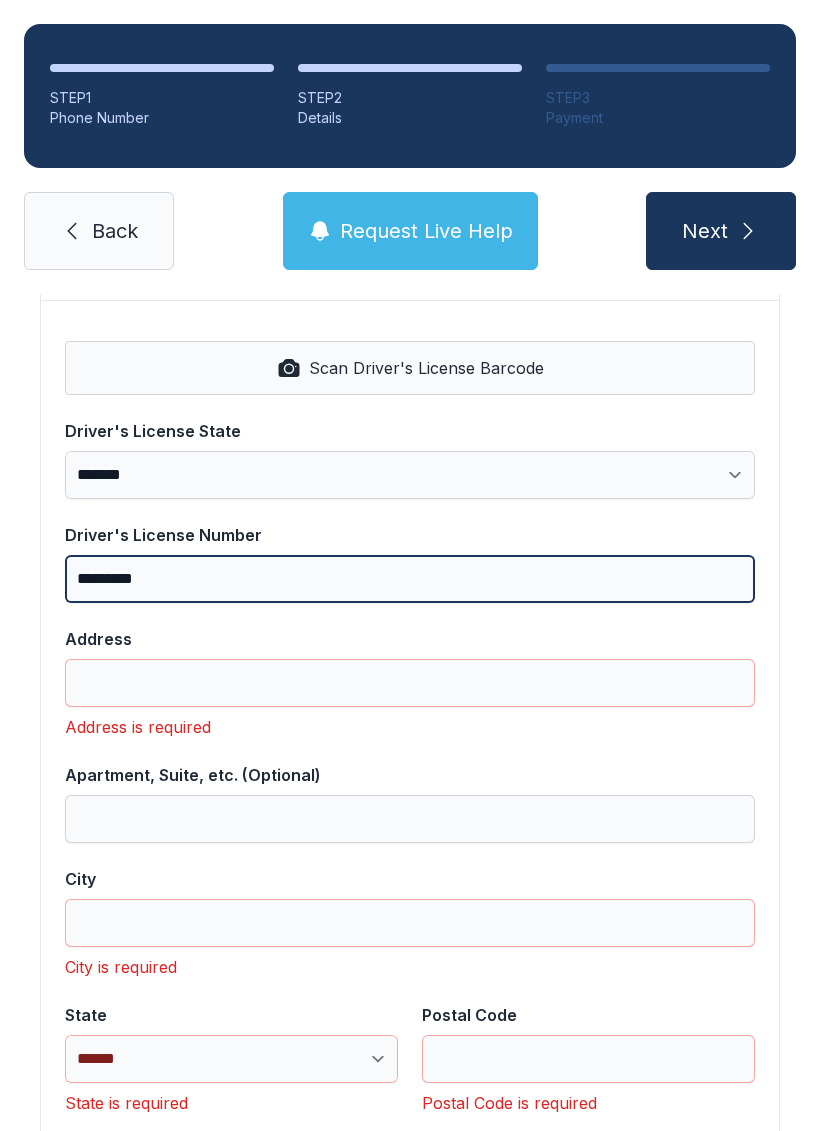 scroll, scrollTop: 856, scrollLeft: 0, axis: vertical 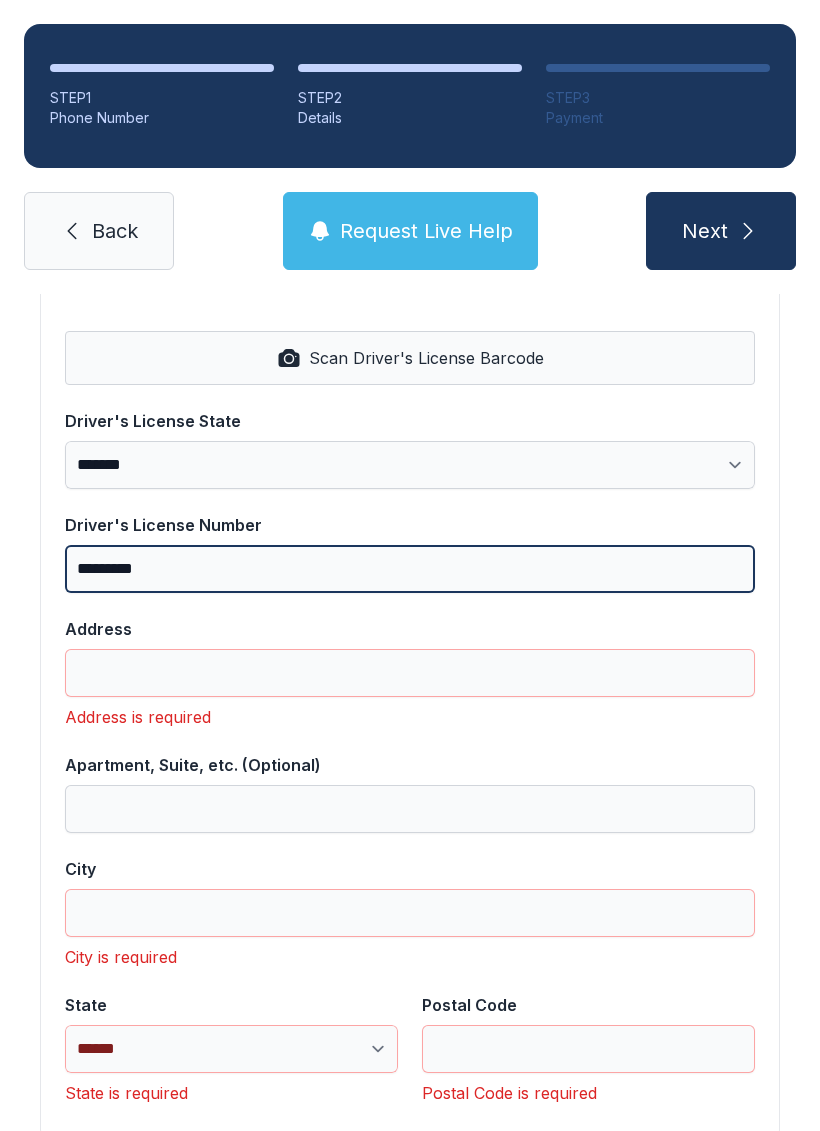 type on "*********" 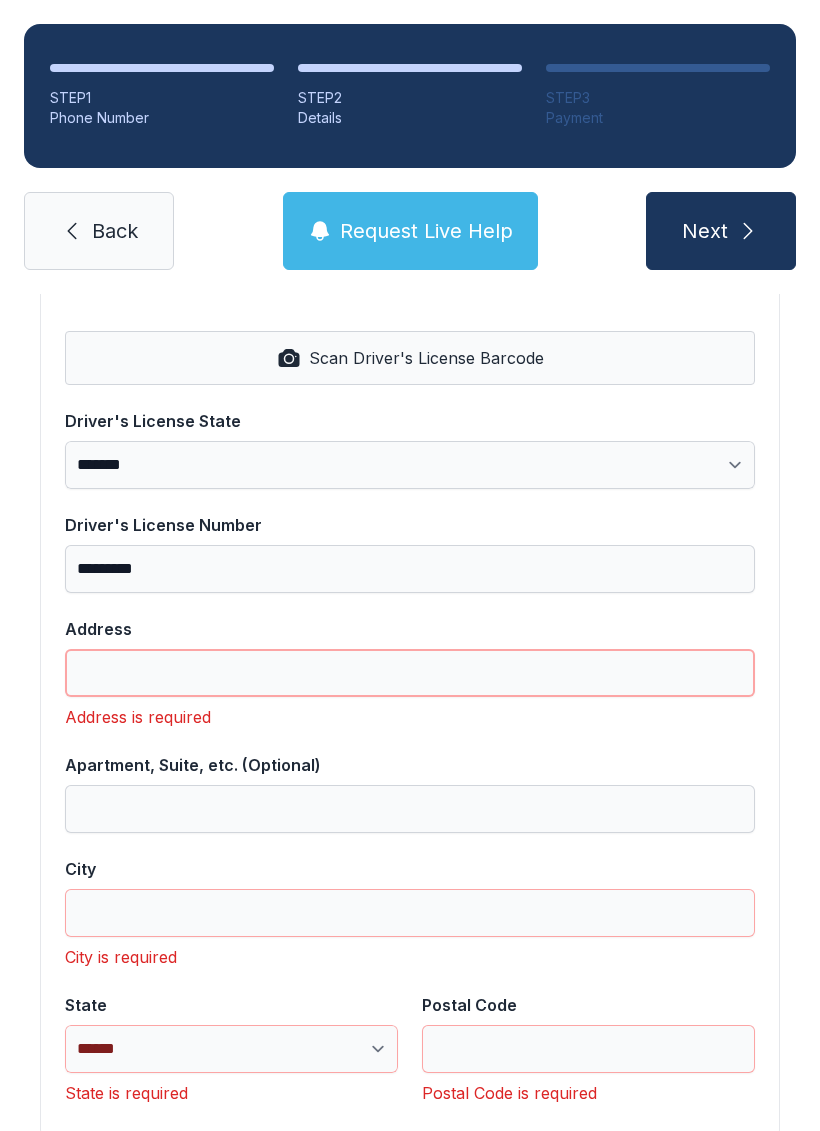 click on "Address" at bounding box center (410, 673) 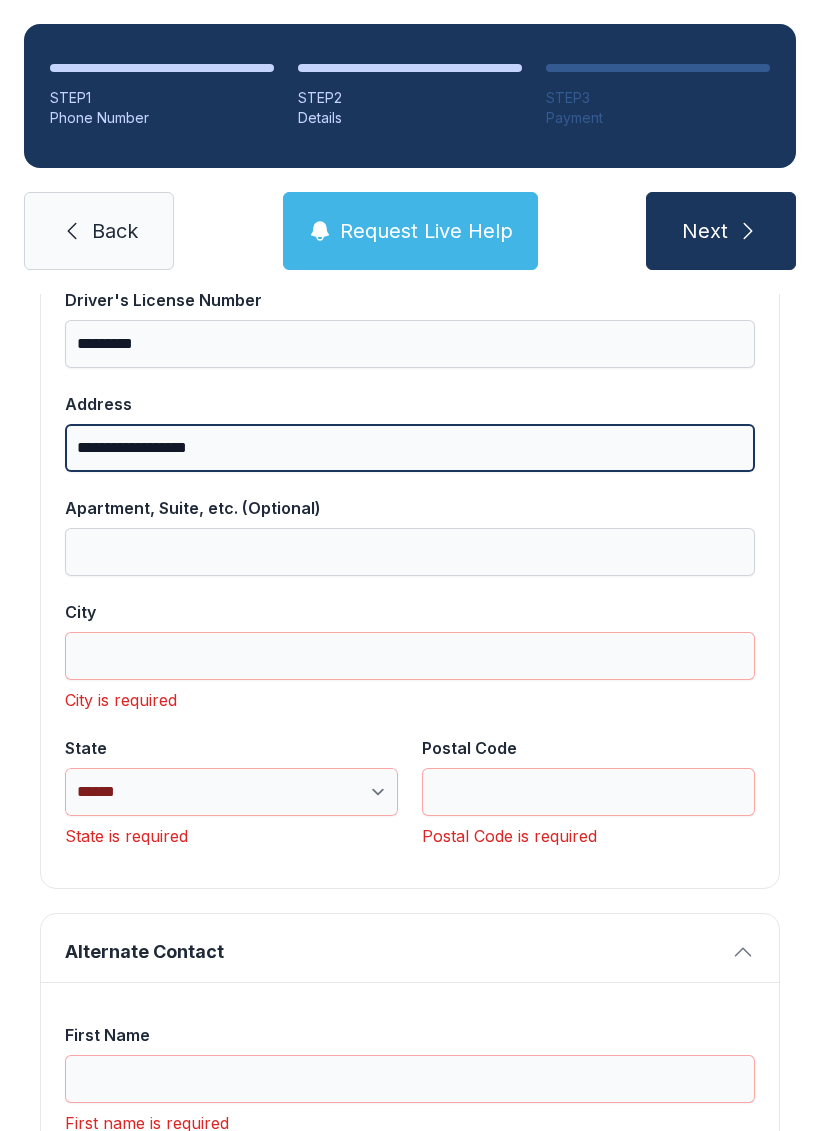 scroll, scrollTop: 1104, scrollLeft: 0, axis: vertical 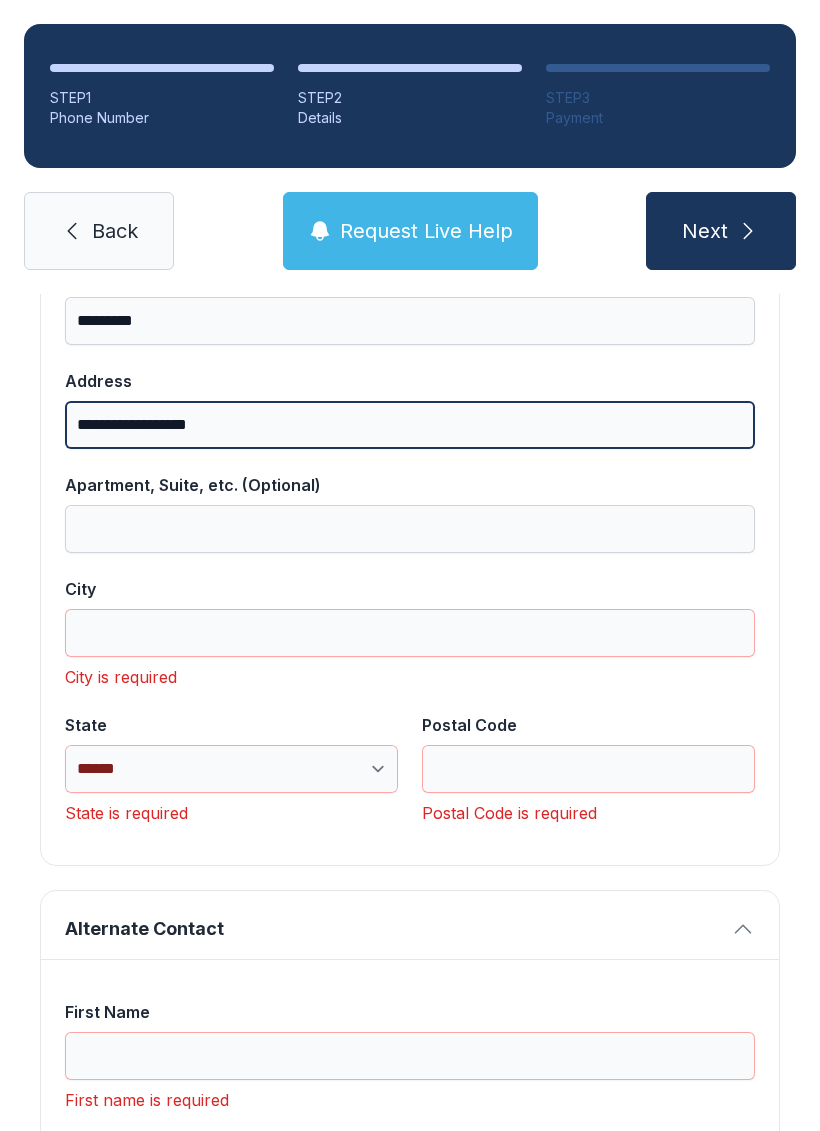 type on "**********" 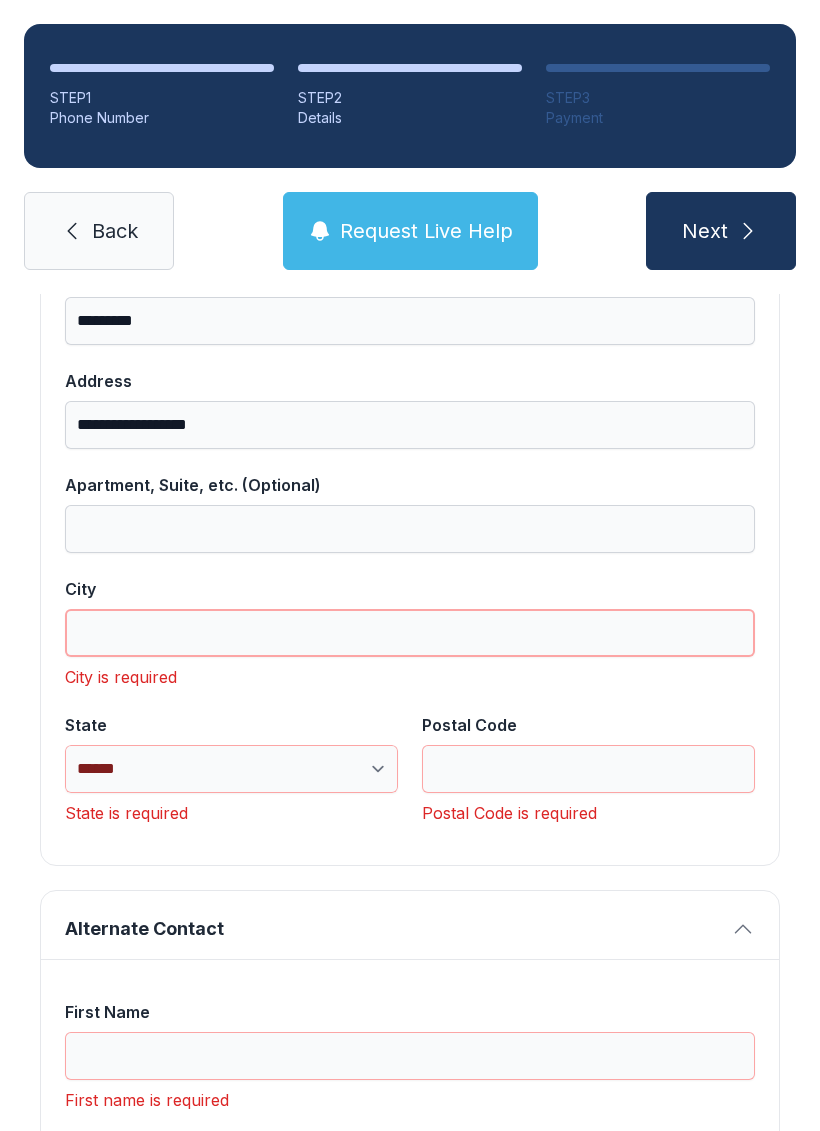 click on "City" at bounding box center (410, 633) 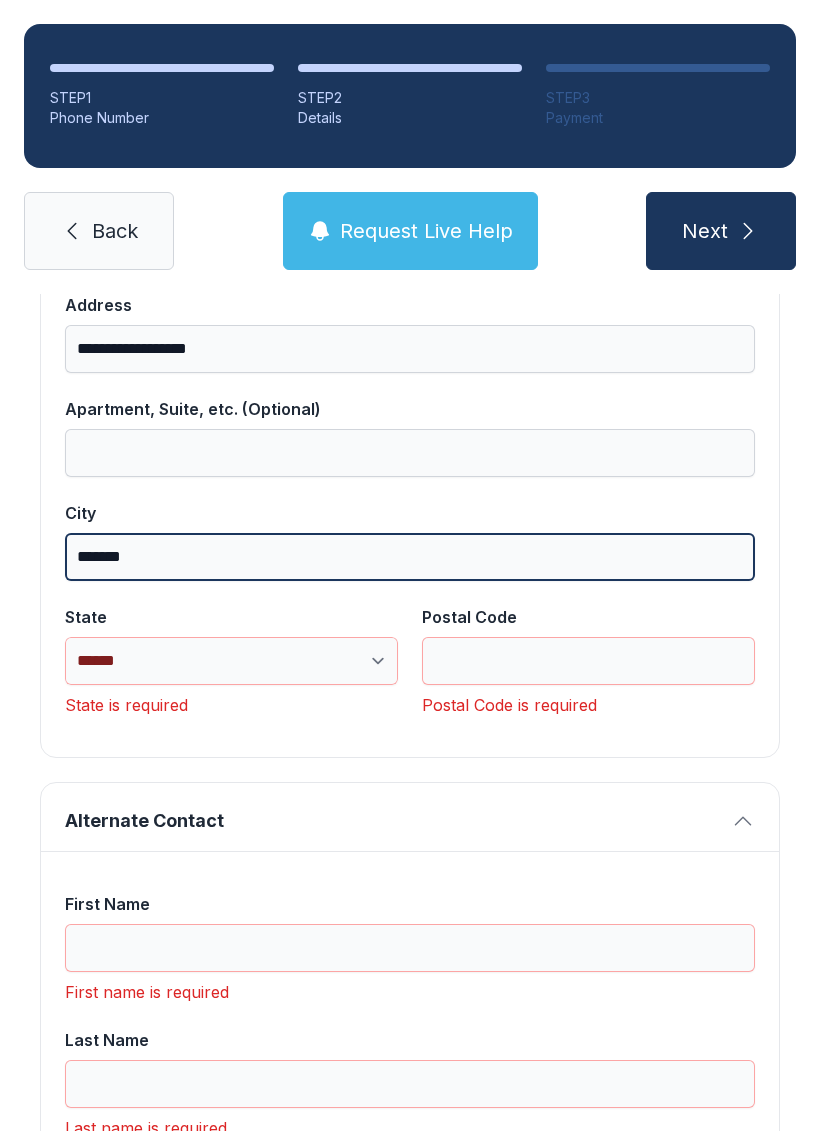 scroll, scrollTop: 1199, scrollLeft: 0, axis: vertical 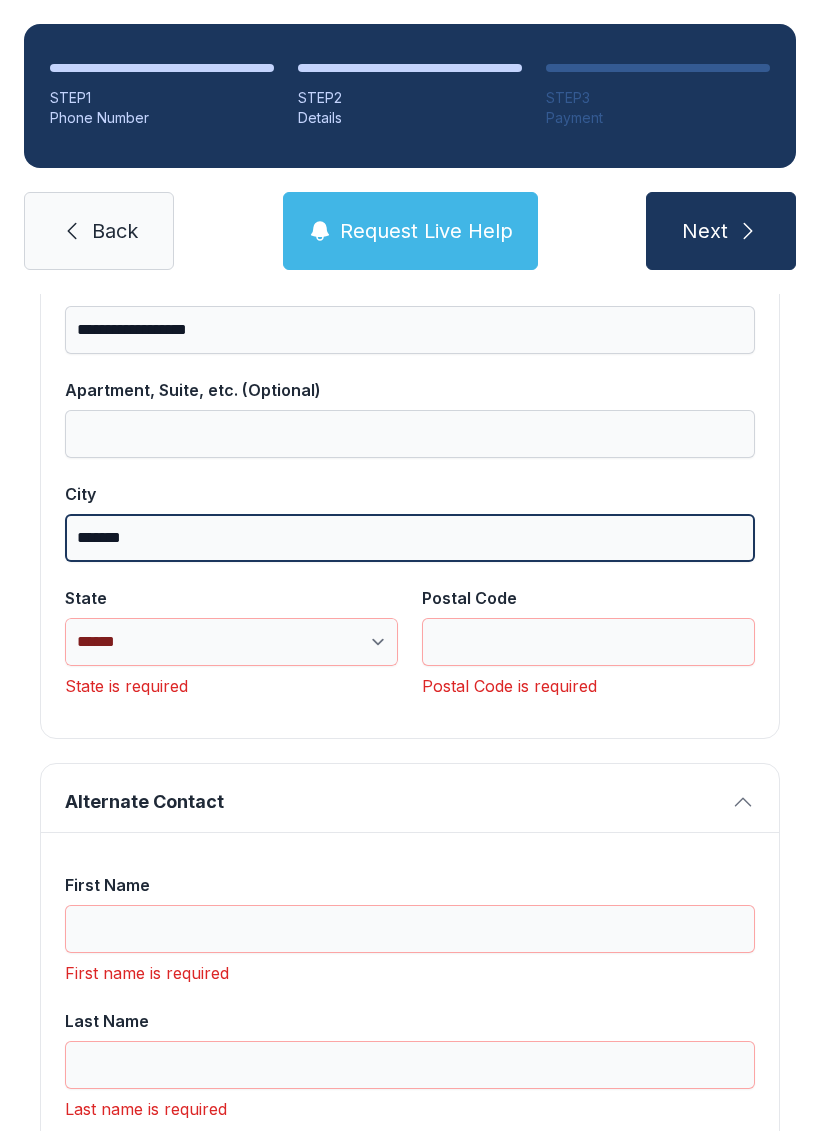 type on "*******" 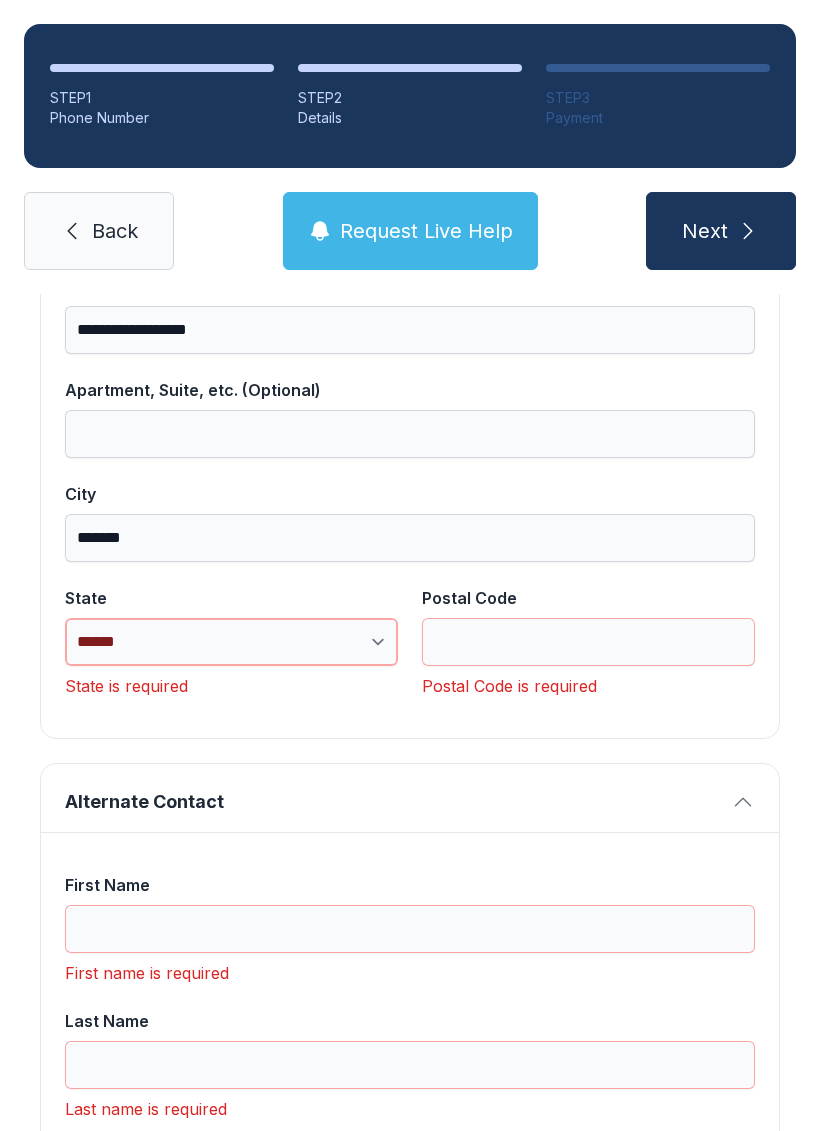 click on "**********" at bounding box center (231, 642) 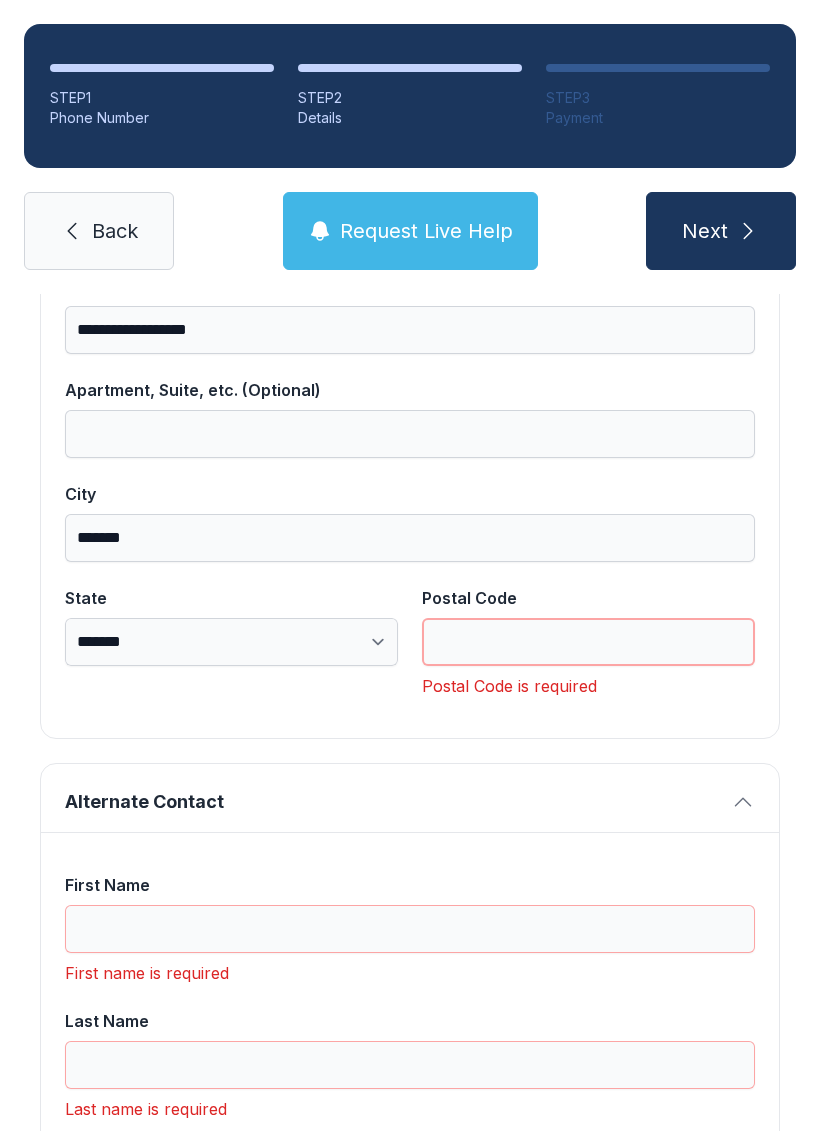 click on "Postal Code" at bounding box center [588, 642] 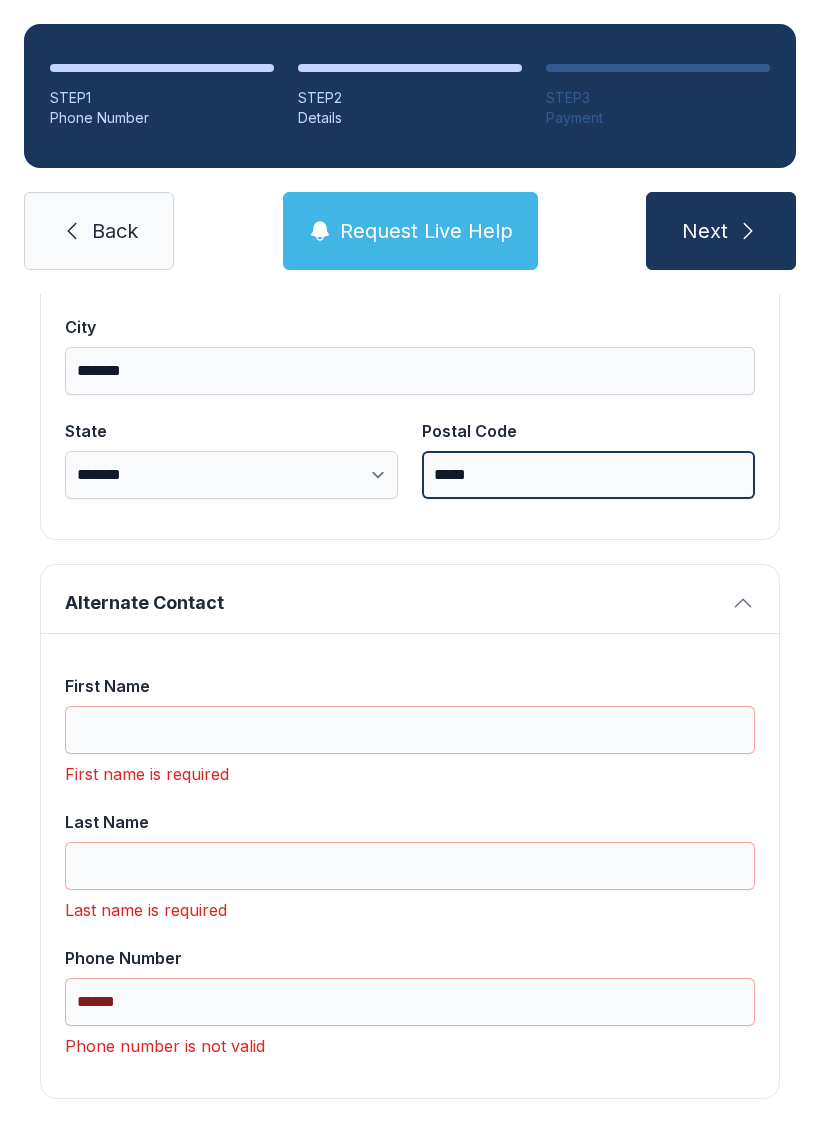 scroll, scrollTop: 1365, scrollLeft: 0, axis: vertical 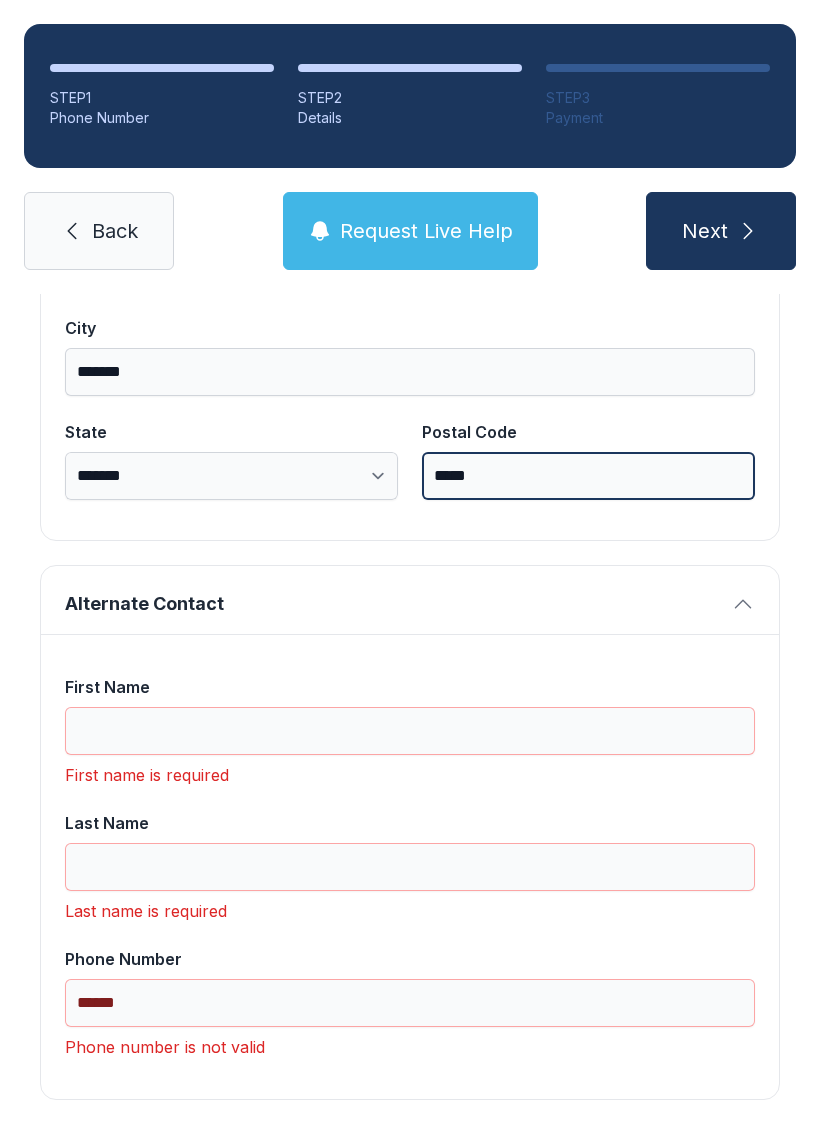 type on "*****" 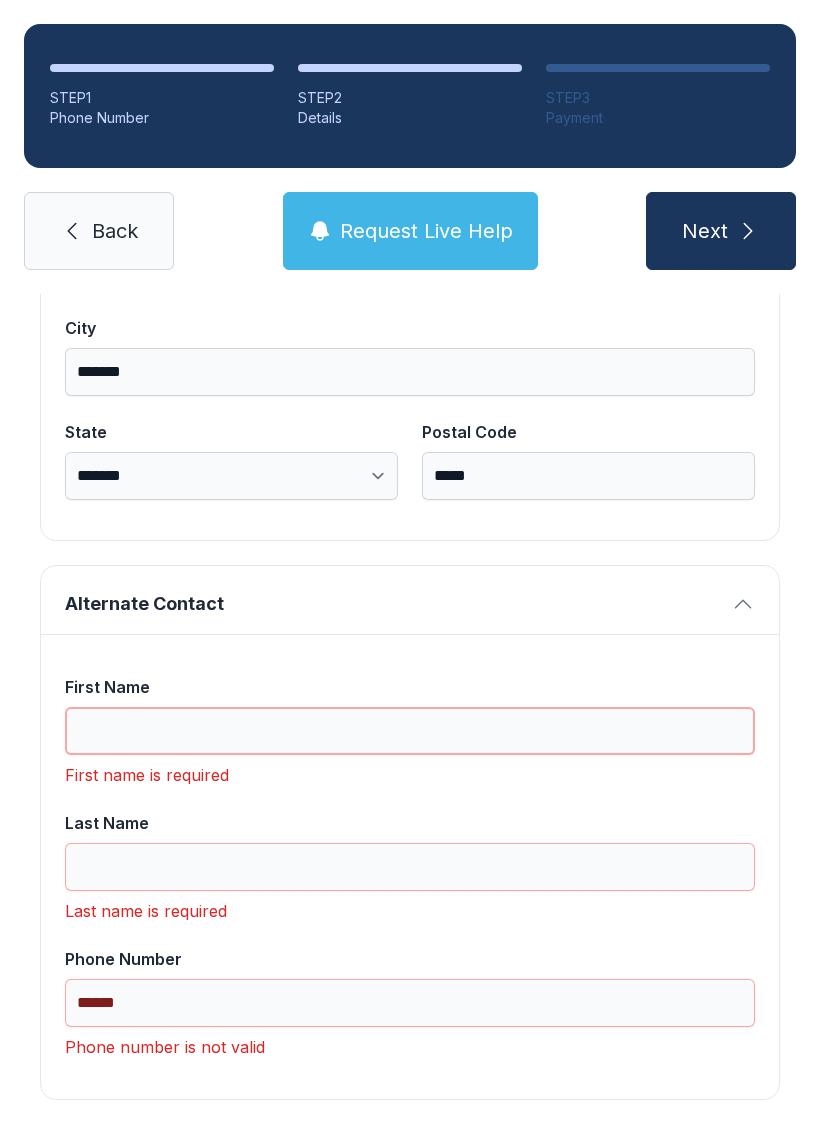 click on "First Name" at bounding box center (410, 731) 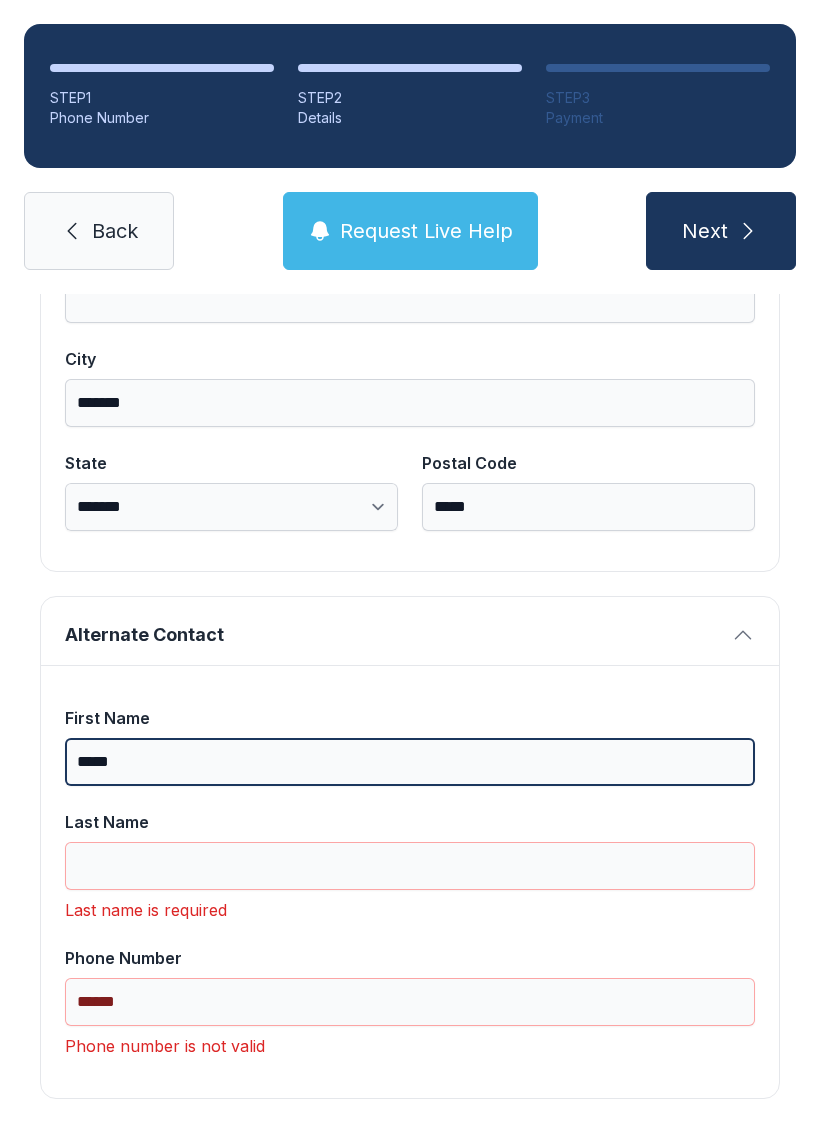 scroll, scrollTop: 1333, scrollLeft: 0, axis: vertical 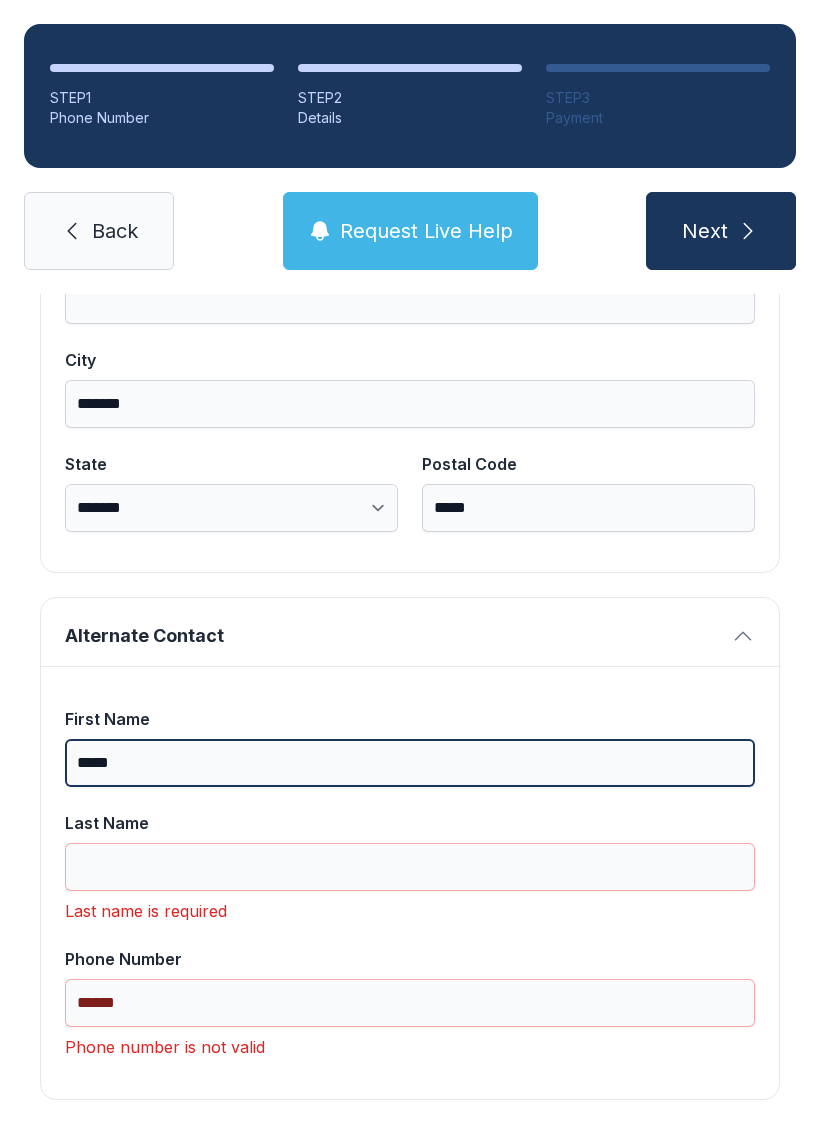 type on "*****" 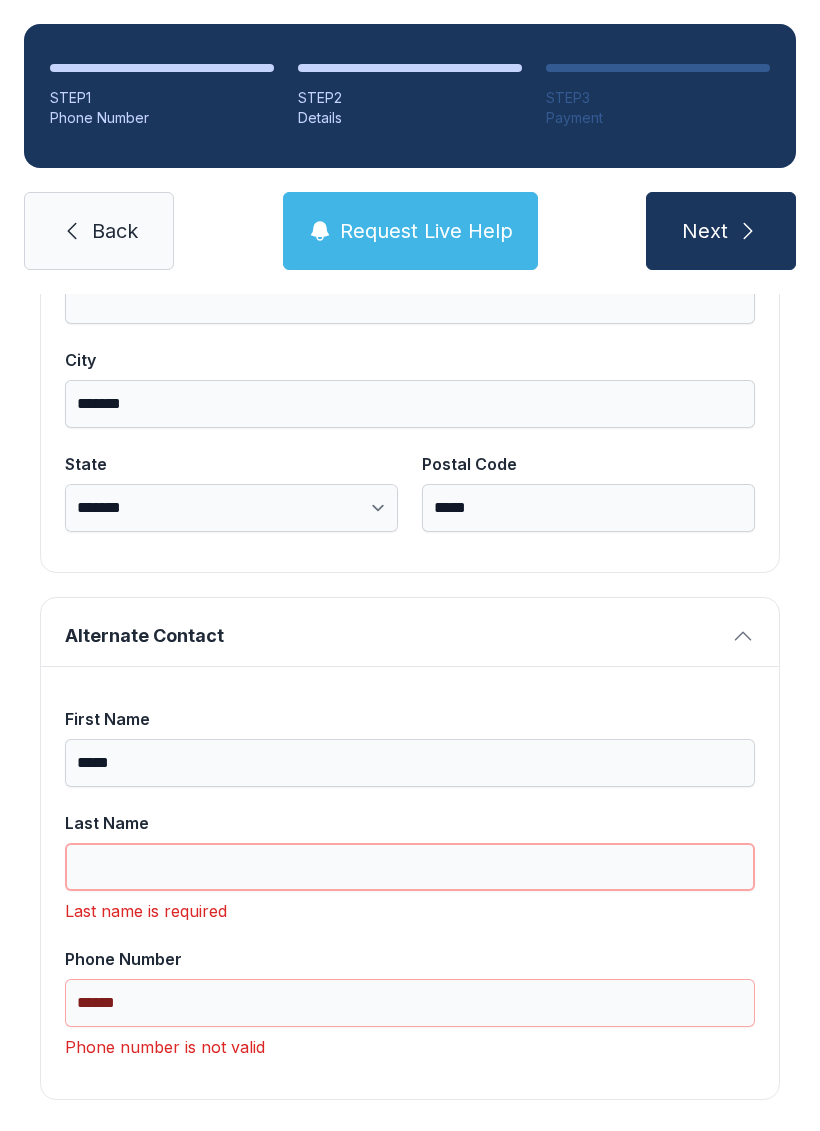 click on "Last Name" at bounding box center [410, 867] 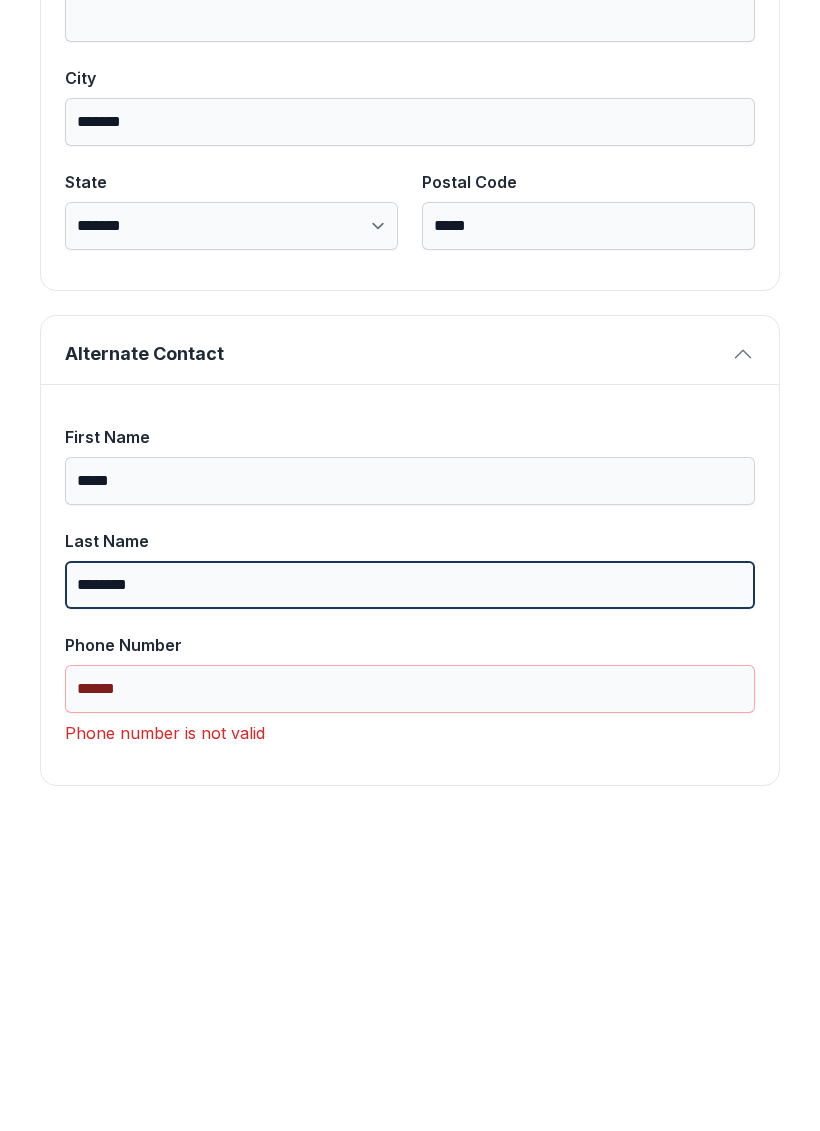scroll, scrollTop: 1301, scrollLeft: 0, axis: vertical 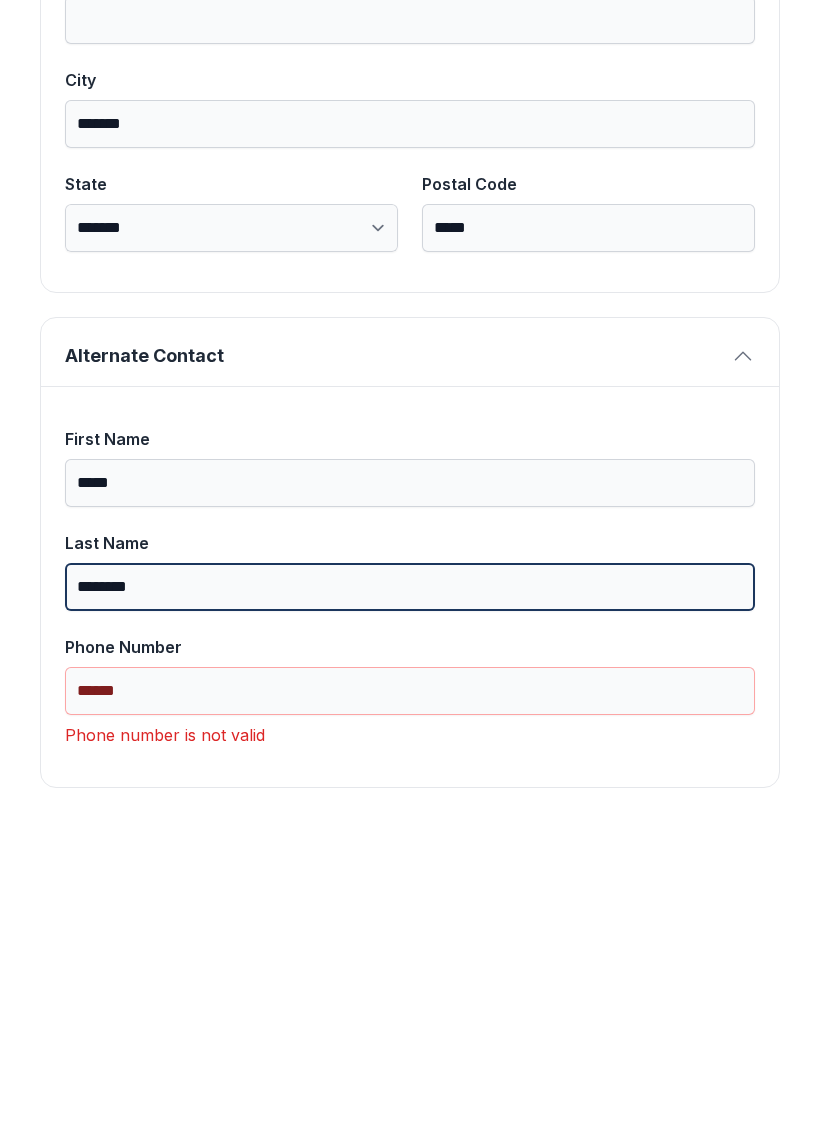type on "********" 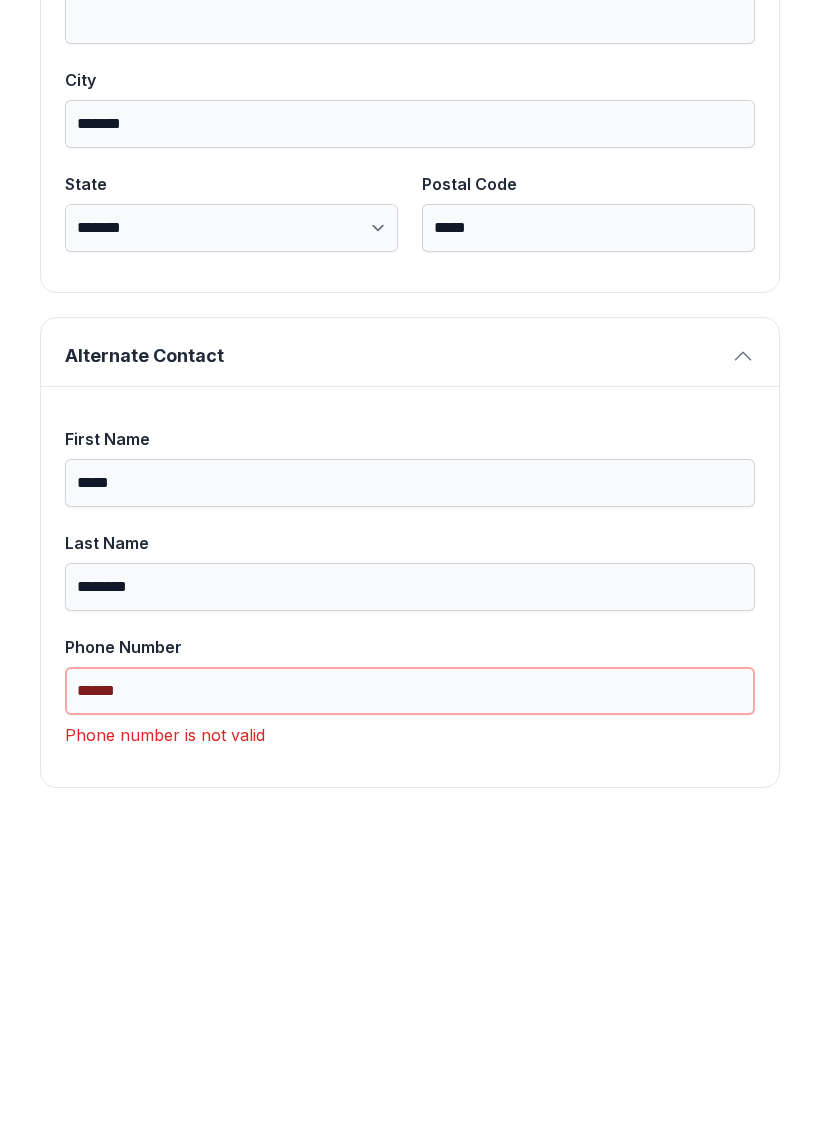 click on "*****" at bounding box center [410, 1003] 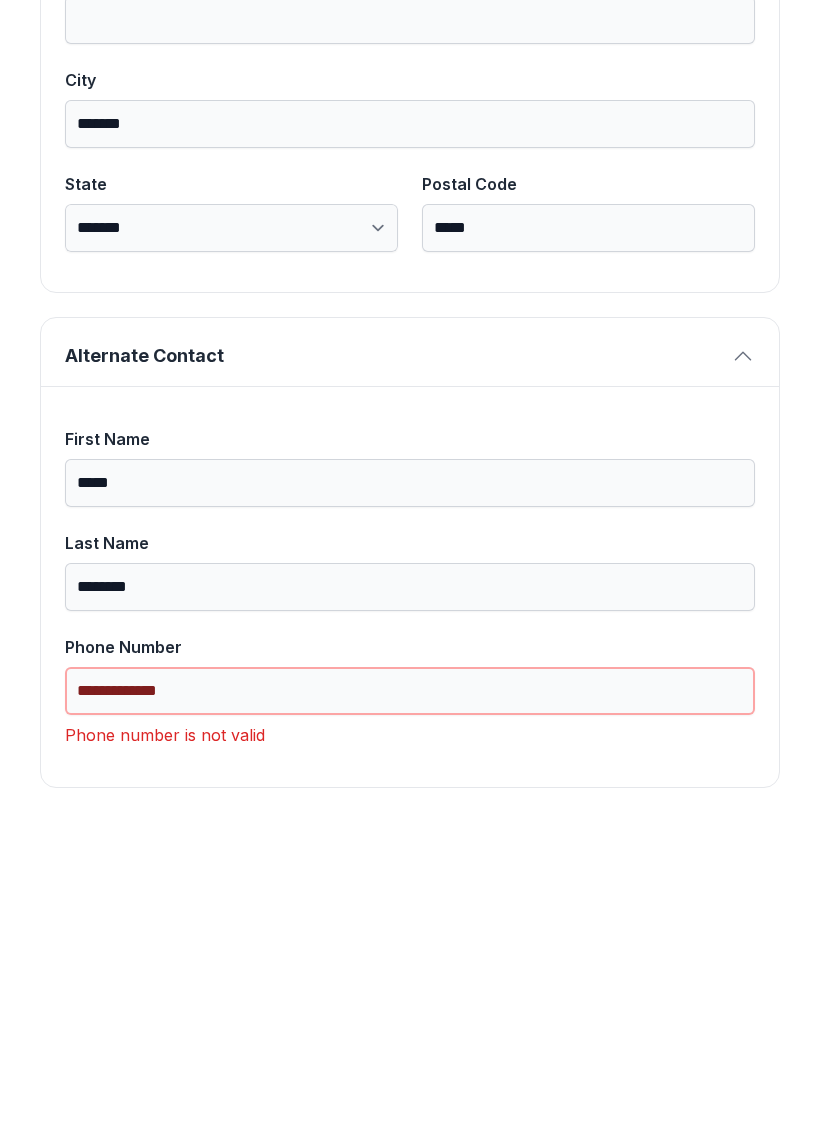 type on "**********" 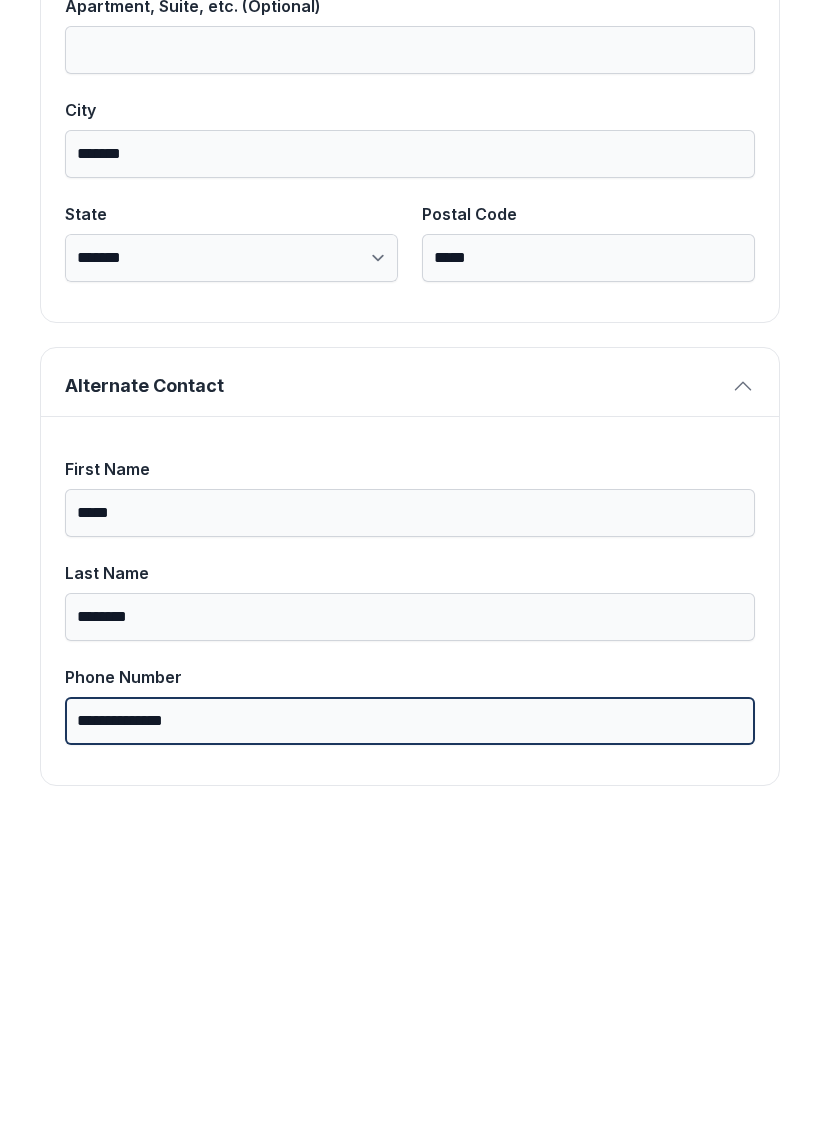 scroll, scrollTop: 1269, scrollLeft: 0, axis: vertical 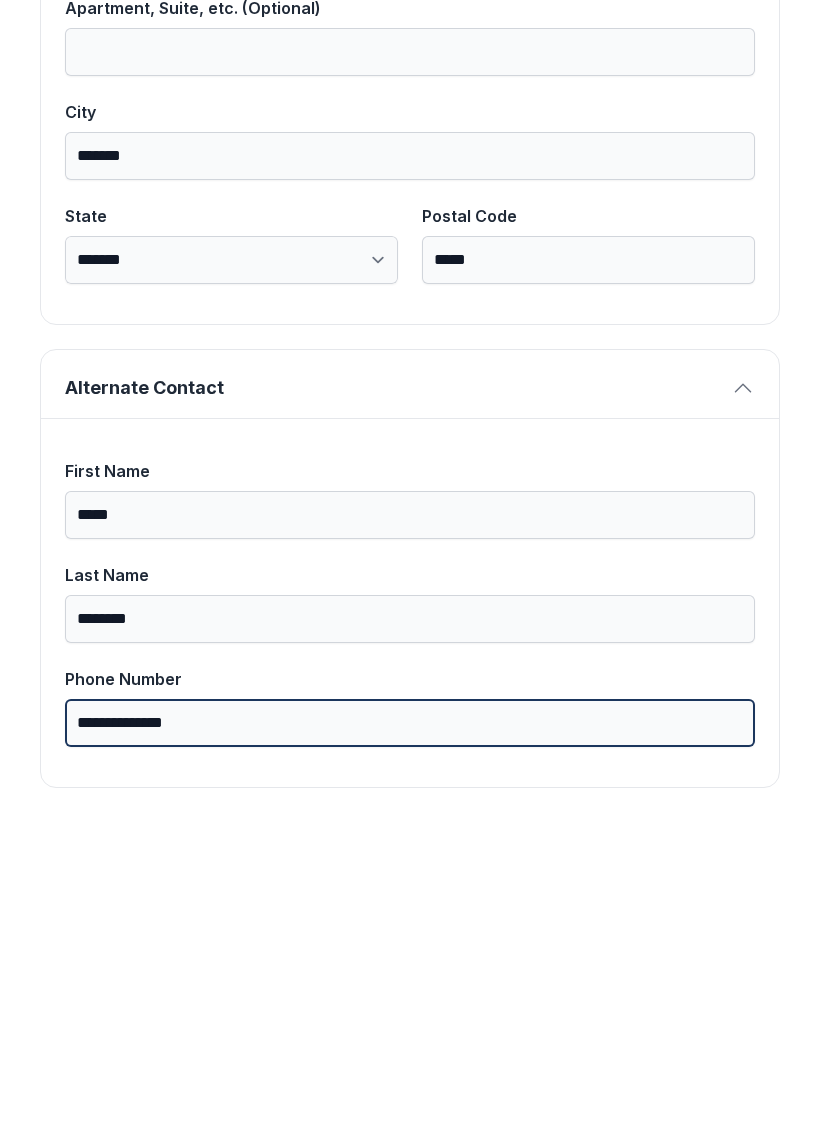 click on "Next" at bounding box center (721, 231) 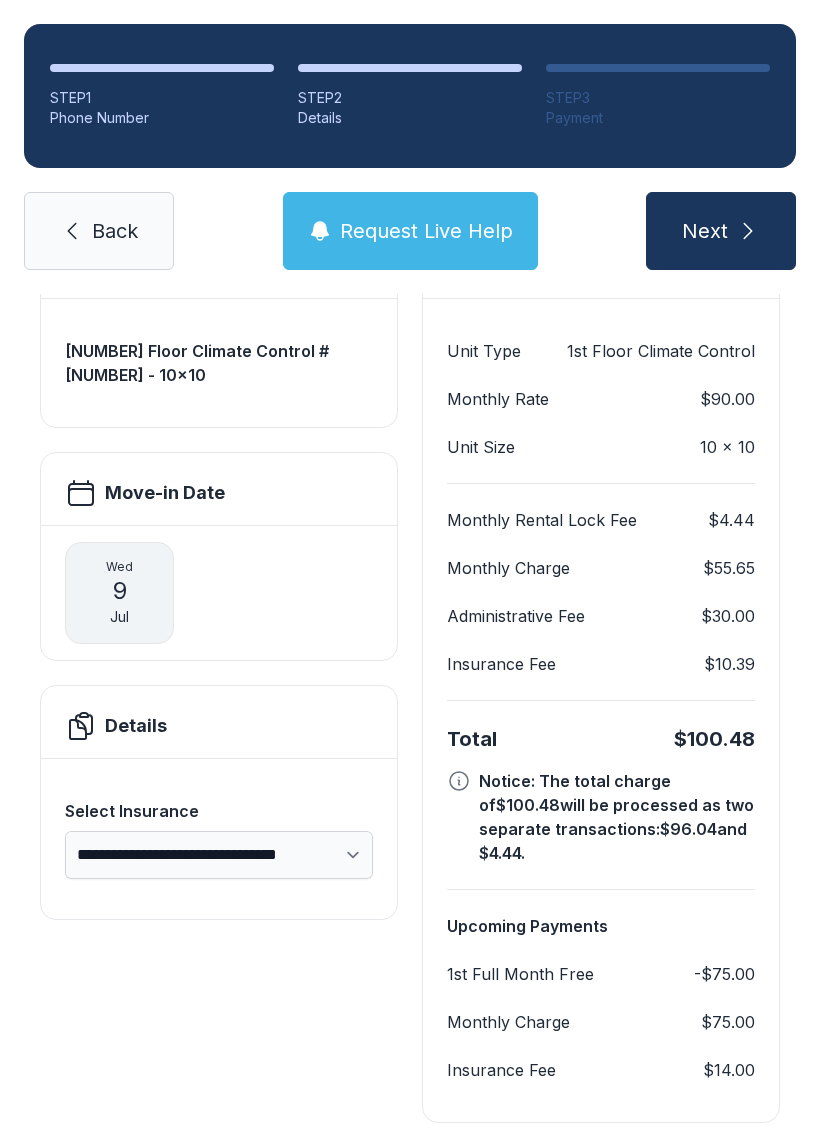 scroll, scrollTop: 180, scrollLeft: 0, axis: vertical 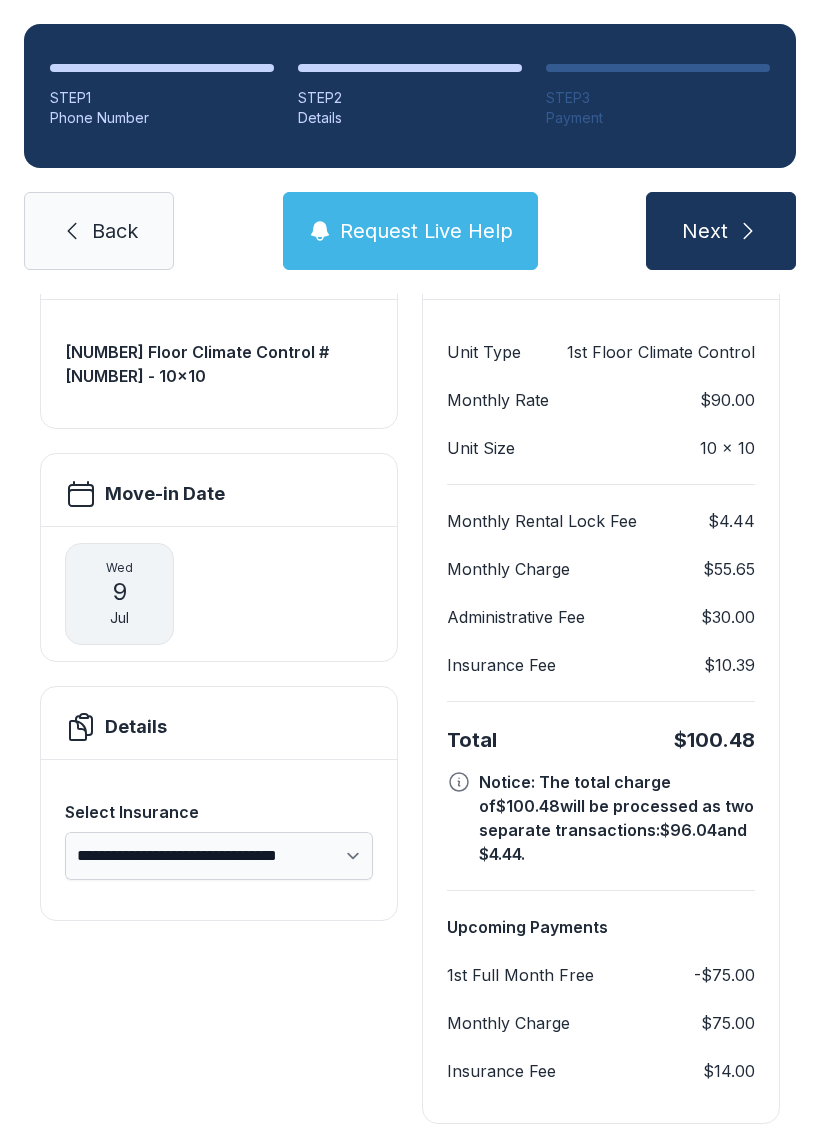 click on "Request Live Help" at bounding box center [426, 231] 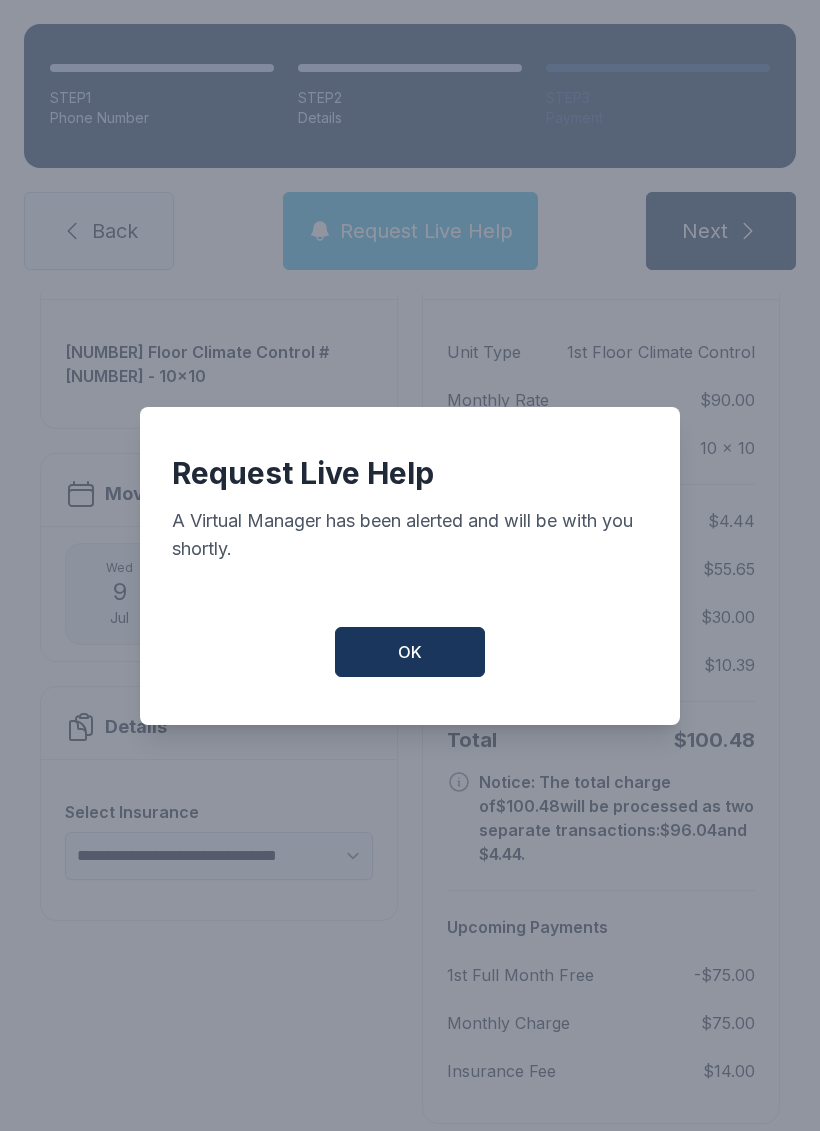 click on "OK" at bounding box center (410, 652) 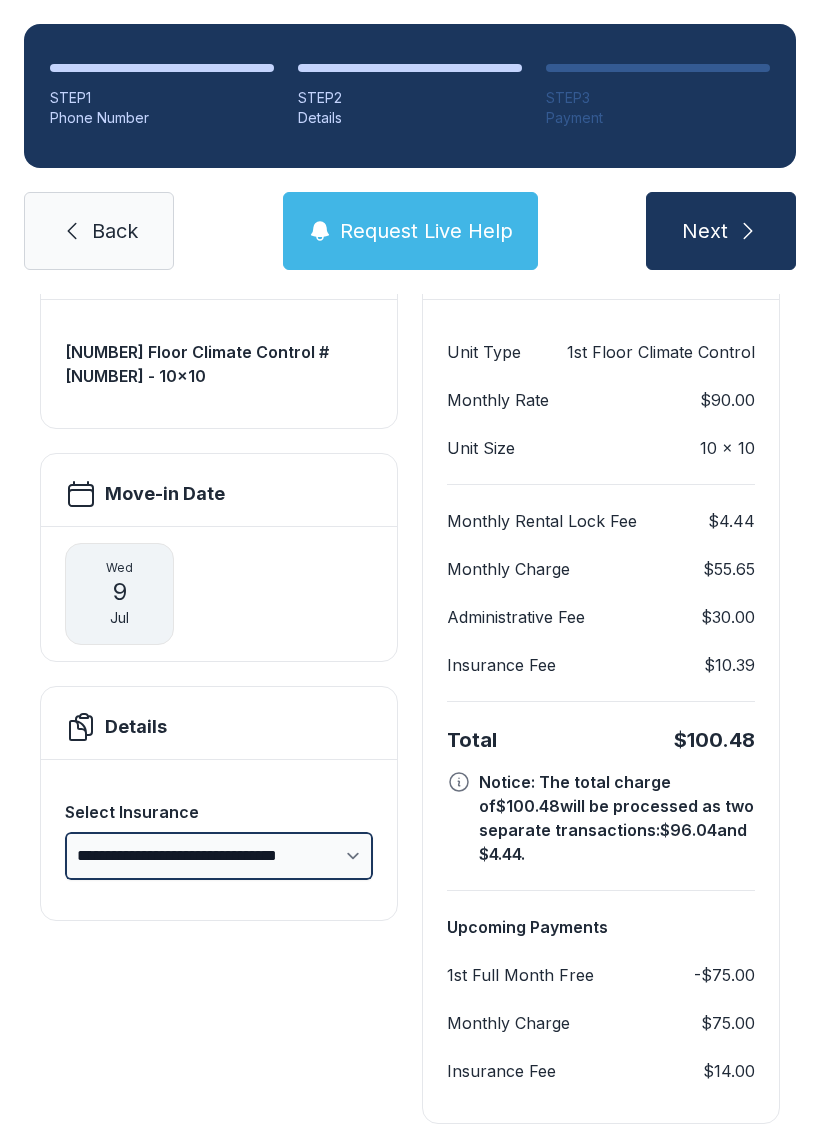 click on "**********" at bounding box center [219, 856] 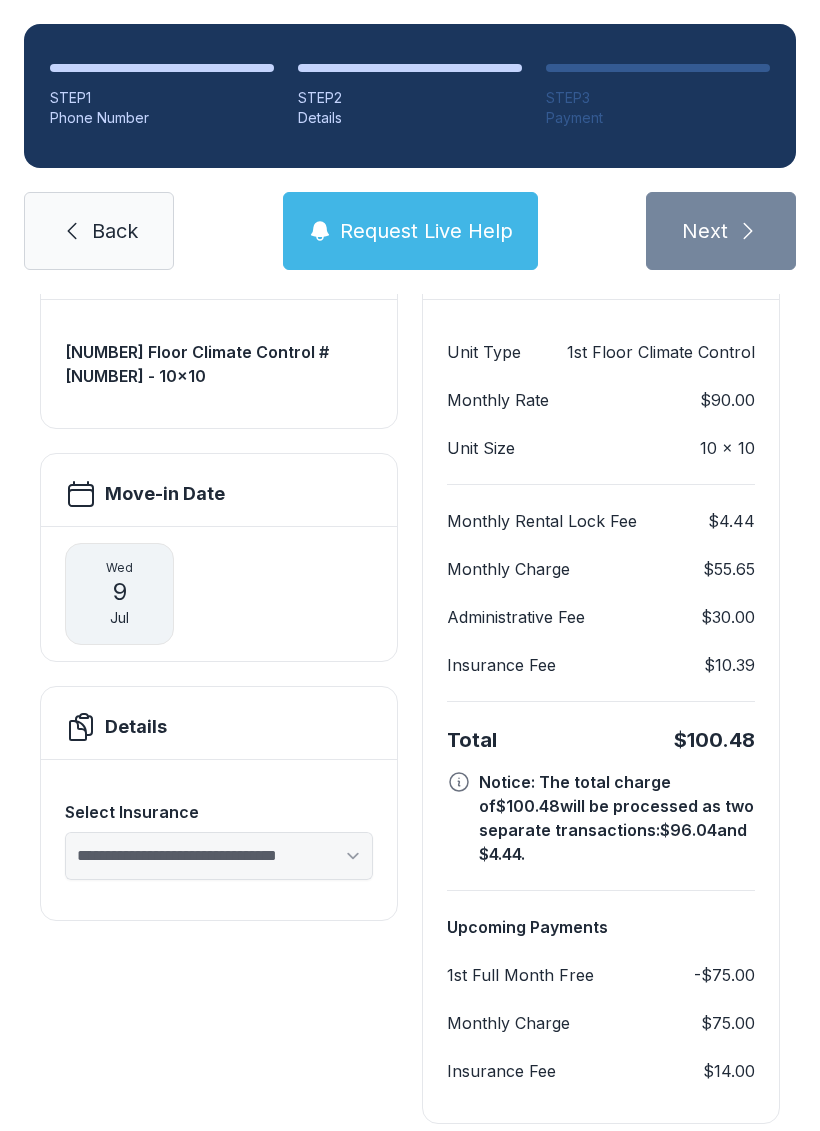 scroll, scrollTop: 84, scrollLeft: 0, axis: vertical 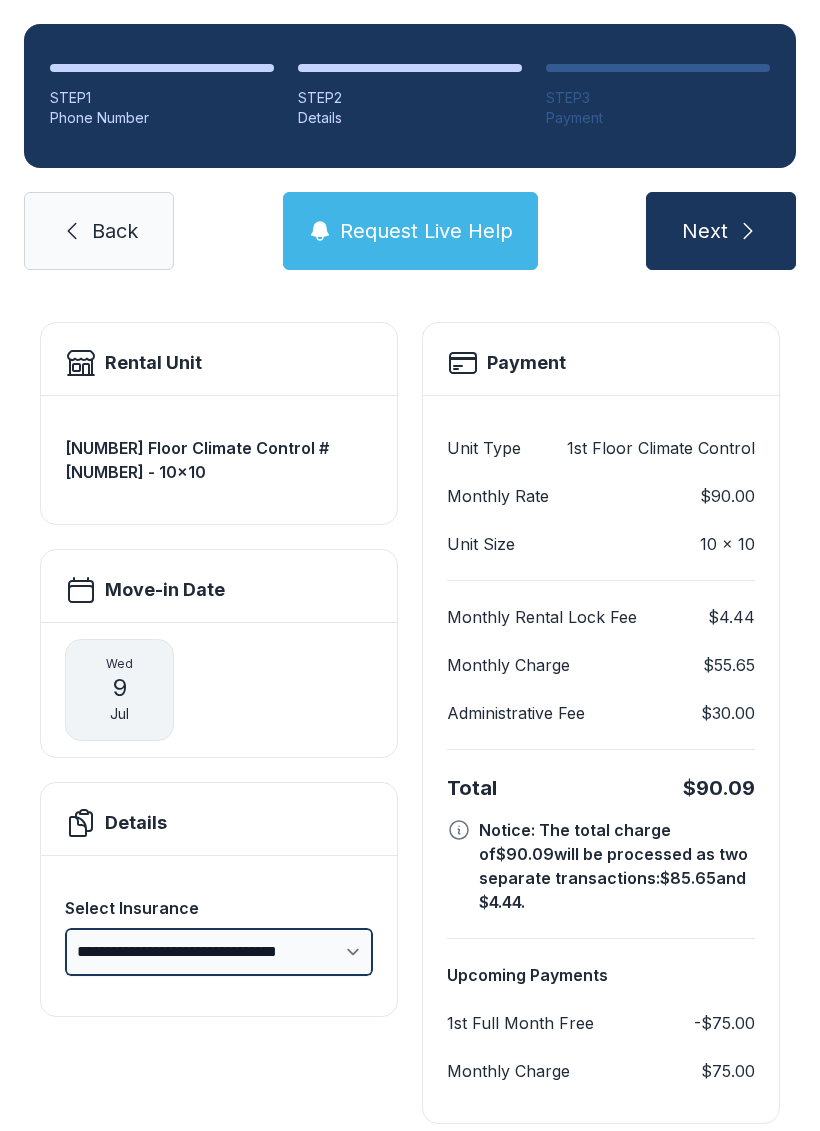 click on "**********" at bounding box center [219, 952] 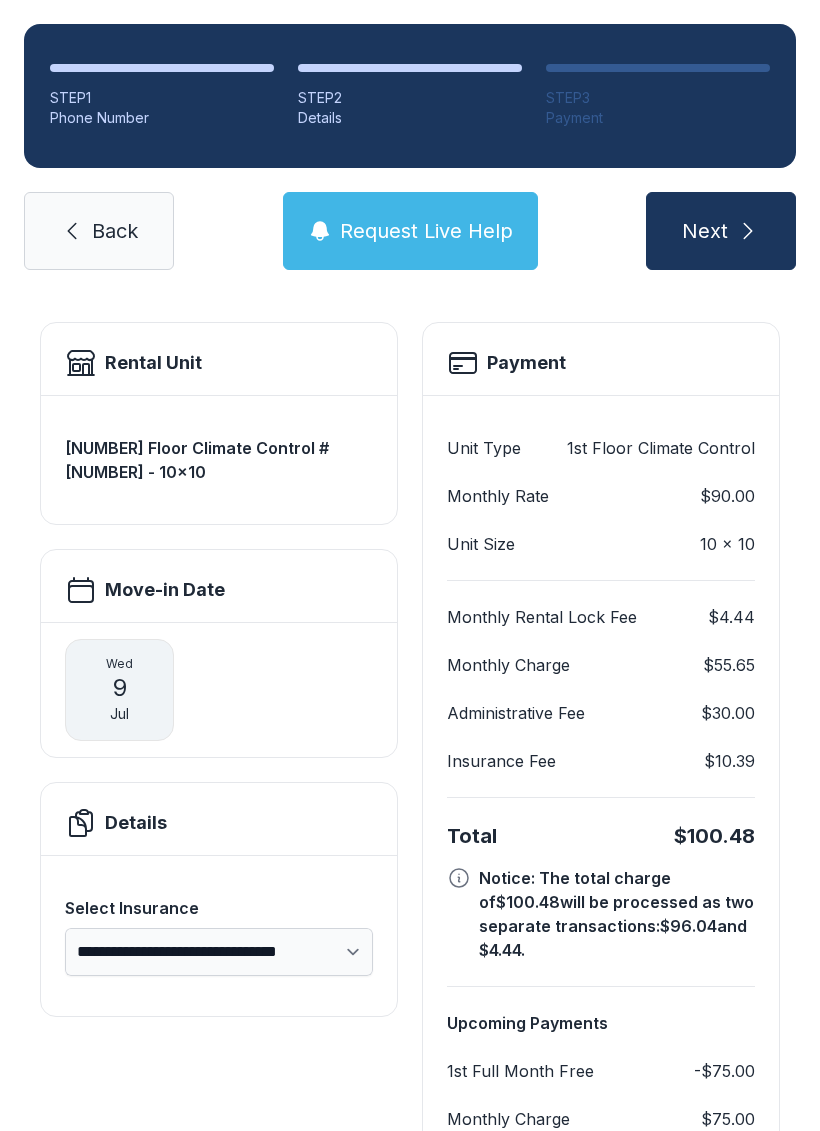 click on "Back" at bounding box center [115, 231] 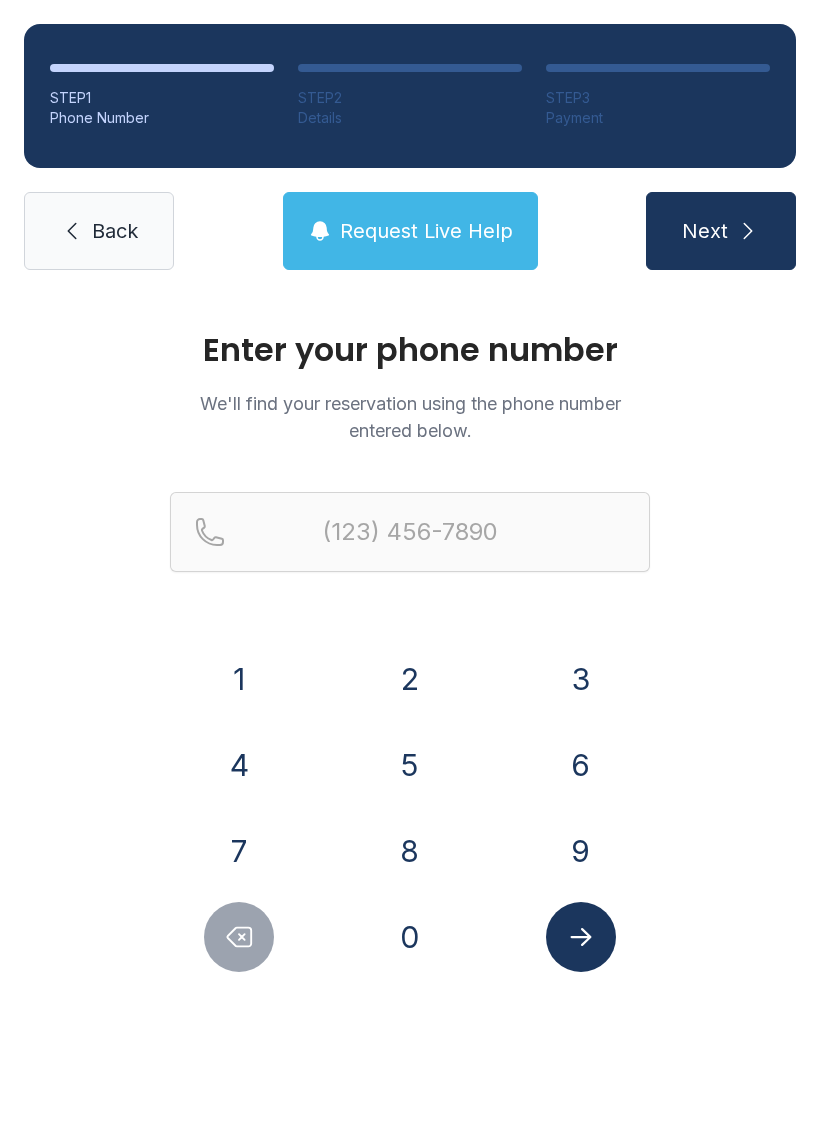 click on "Back" at bounding box center (115, 231) 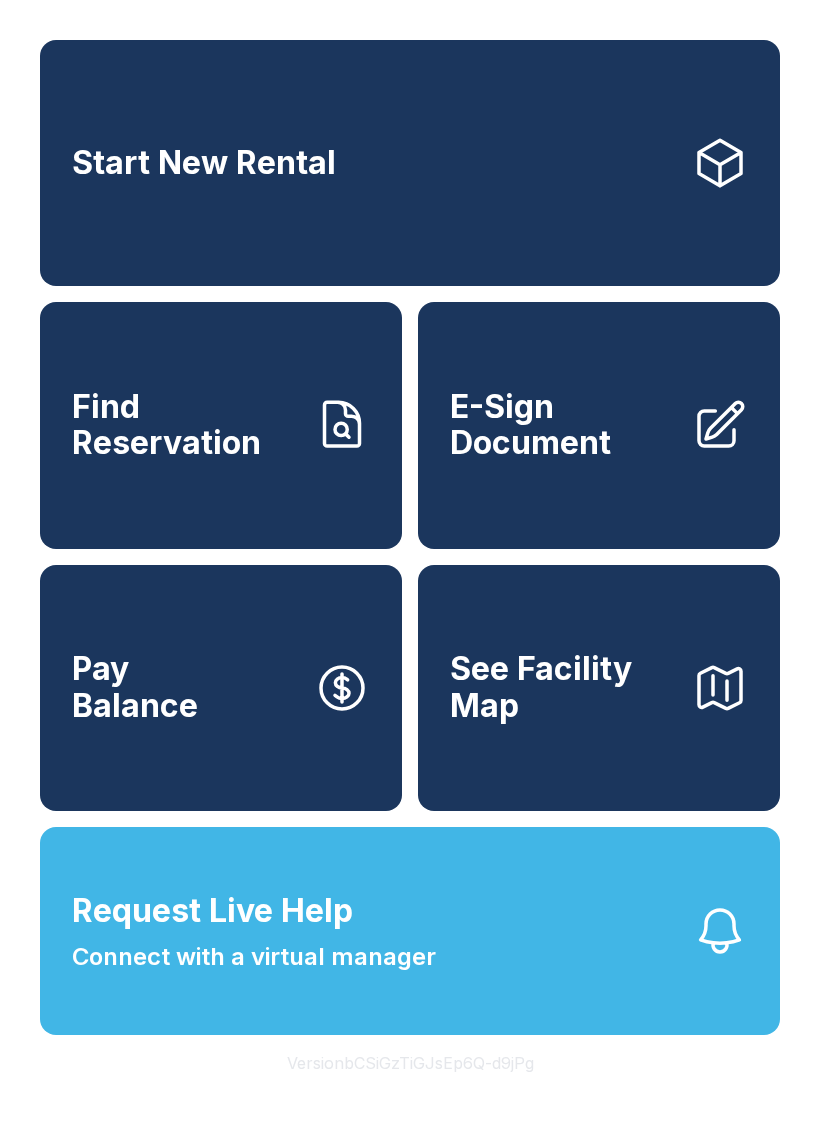 click on "E-Sign Document" at bounding box center (563, 425) 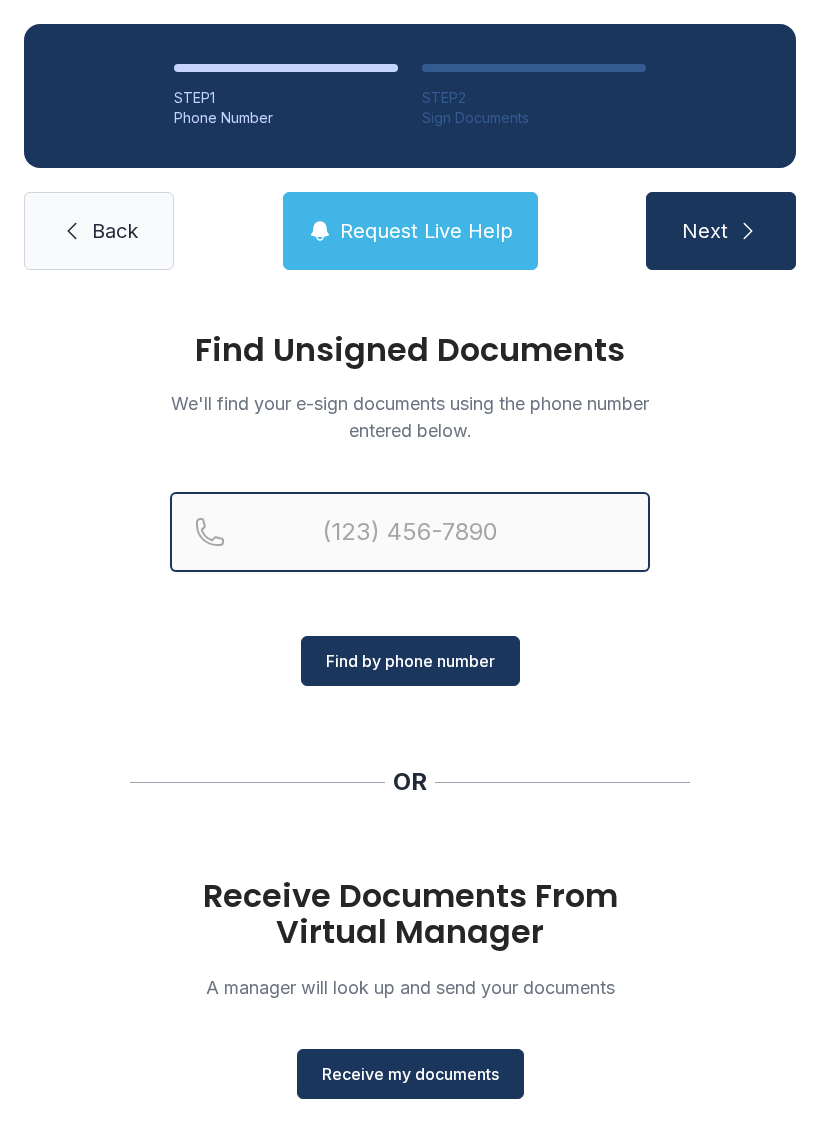 click at bounding box center [410, 532] 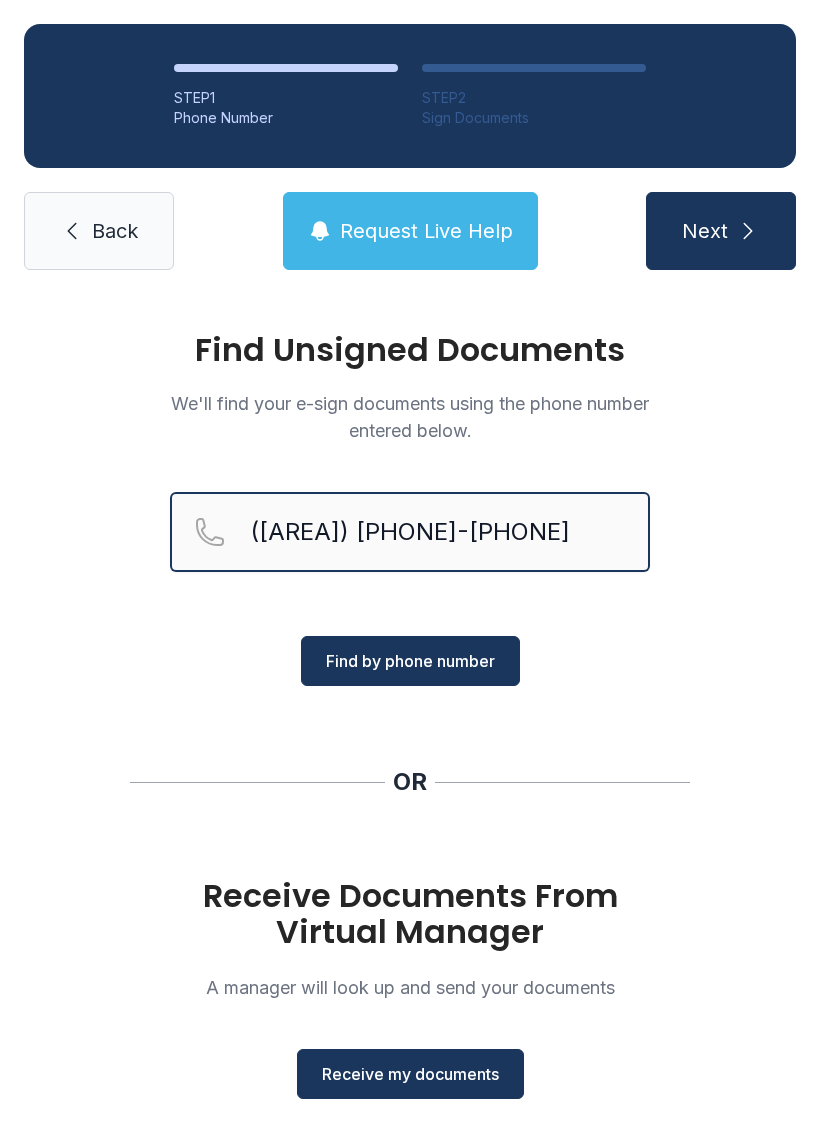 type on "([AREA]) [PHONE]-[PHONE]" 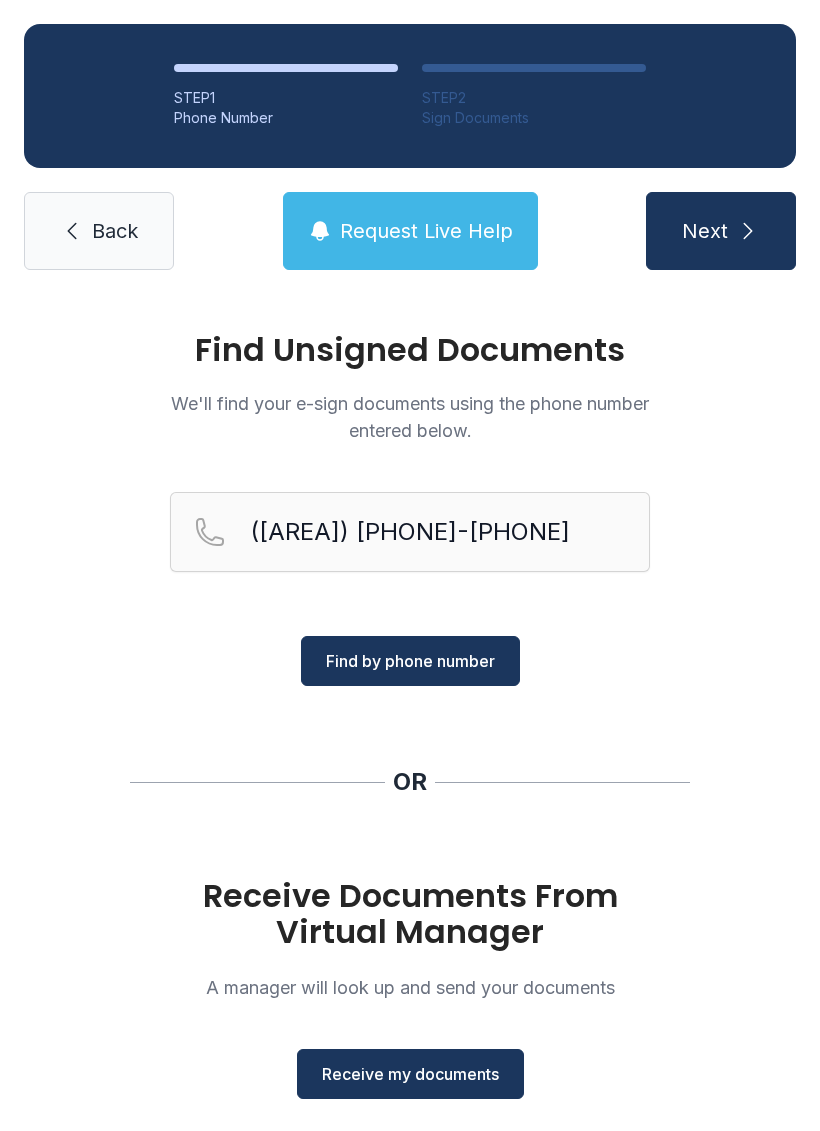 click on "Find by phone number" at bounding box center [410, 661] 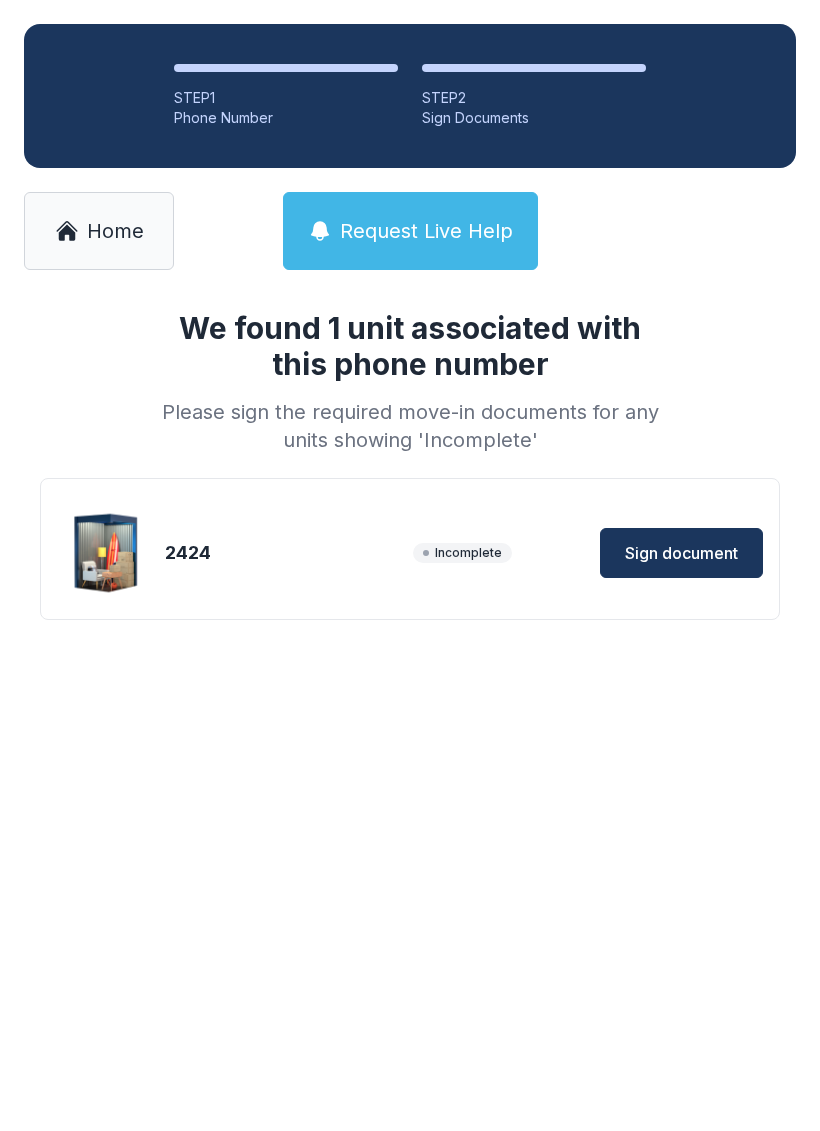 click on "Sign document" at bounding box center (681, 553) 